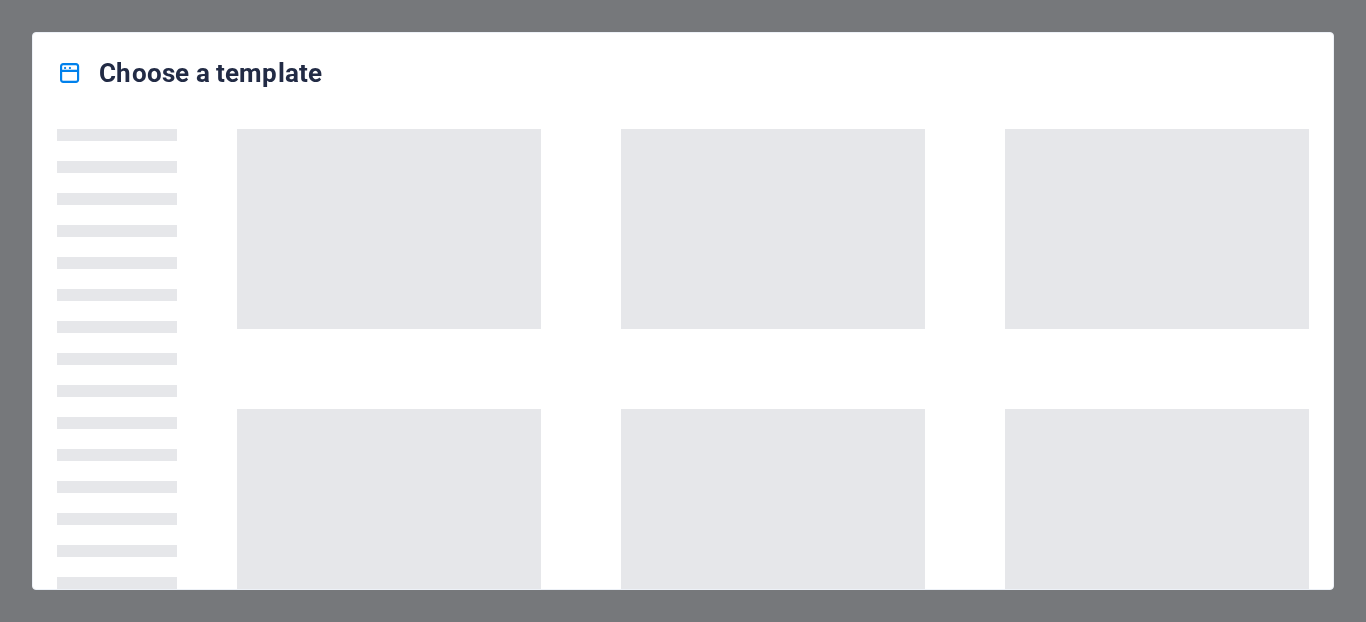 scroll, scrollTop: 0, scrollLeft: 0, axis: both 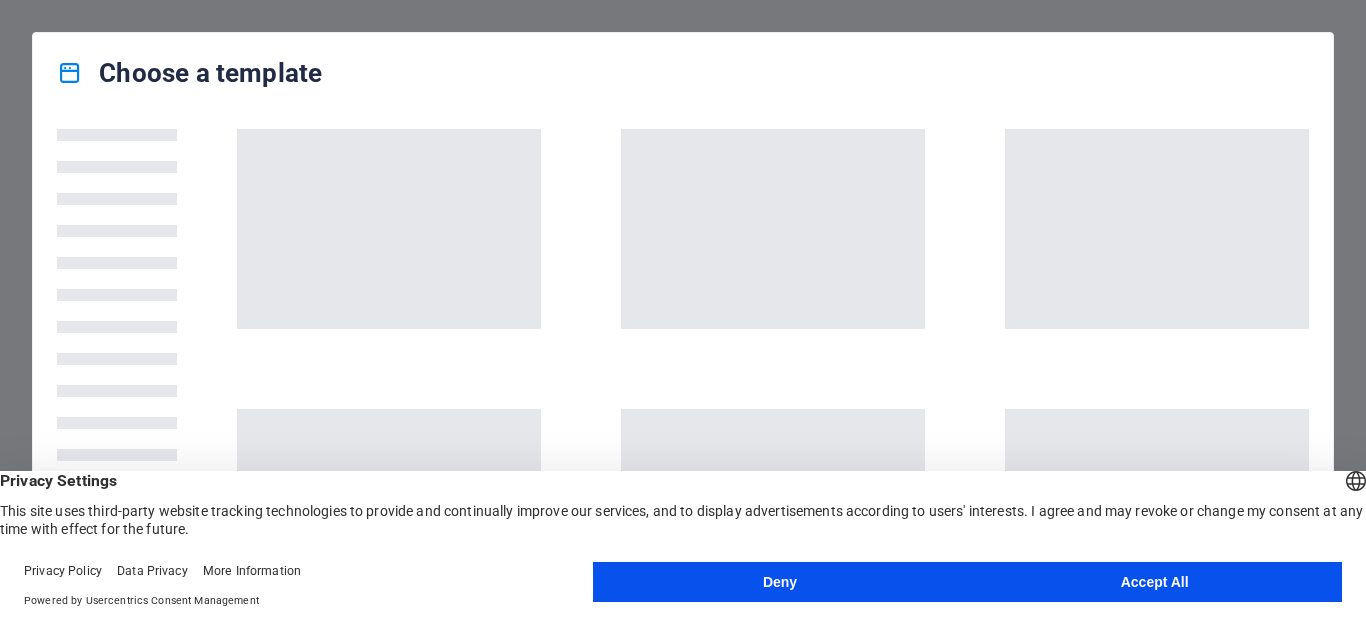 click on "Accept All" at bounding box center (1154, 582) 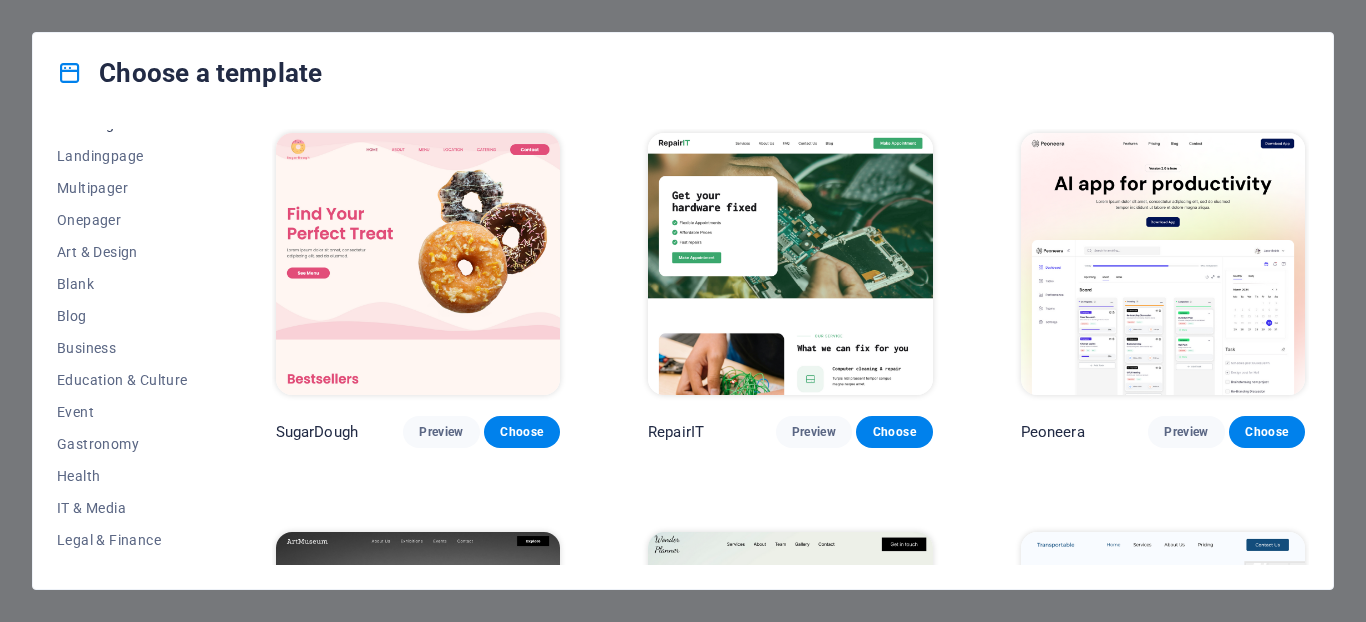 scroll, scrollTop: 0, scrollLeft: 0, axis: both 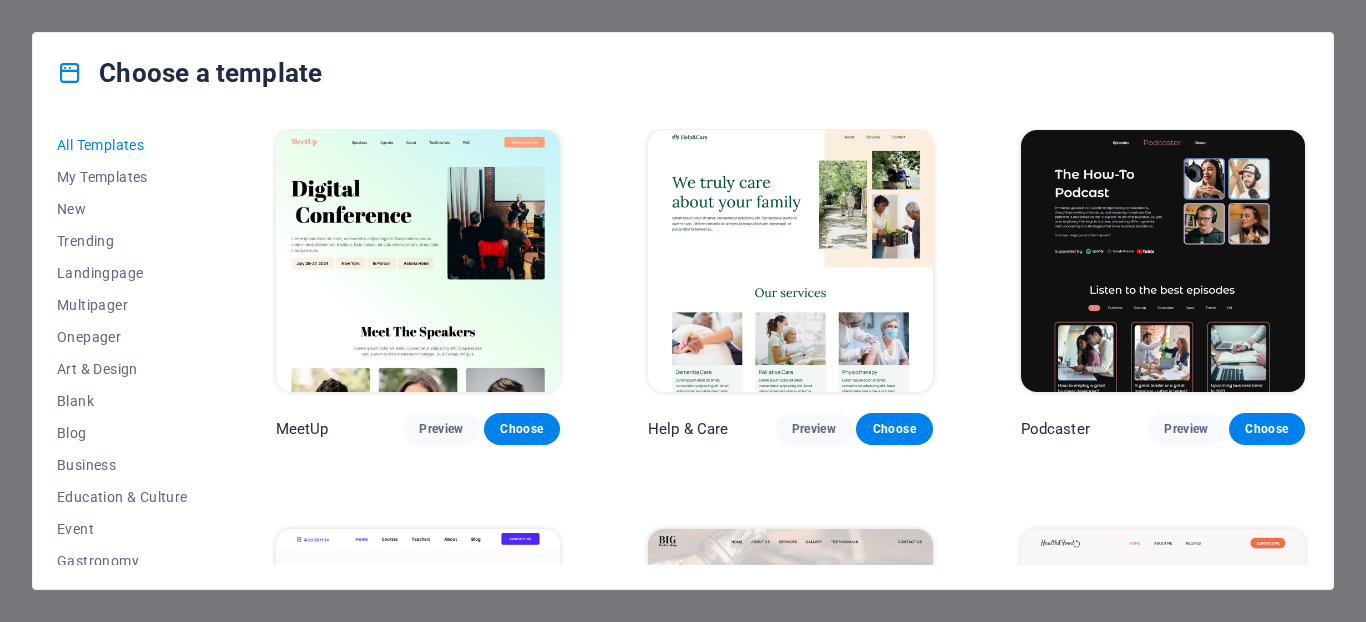 click on "Choose a template All Templates My Templates New Trending Landingpage Multipager Onepager Art & Design Blank Blog Business Education & Culture Event Gastronomy Health IT & Media Legal & Finance Non-Profit Performance Portfolio Services Sports & Beauty Trades Travel Wireframe SugarDough Preview Choose RepairIT Preview Choose Peoneera Preview Choose Art Museum Preview Choose Wonder Planner Preview Choose Transportable Preview Choose S&L Preview Choose WePaint Preview Choose Eco-Con Preview Choose MeetUp Preview Choose Help & Care Preview Choose Podcaster Preview Choose Academix Preview Choose BIG Barber Shop Preview Choose Health & Food Preview Choose UrbanNest Interiors Preview Choose Green Change Preview Choose The Beauty Temple Preview Choose WeTrain Preview Choose Cleaner Preview Choose Johanna James Preview Choose Delicioso Preview Choose Dream Garden Preview Choose LumeDeAqua Preview Choose Pets Care Preview Choose SafeSpace Preview Choose Midnight Rain Bar Preview Choose Drive Preview Choose Estator Yoga" at bounding box center [683, 311] 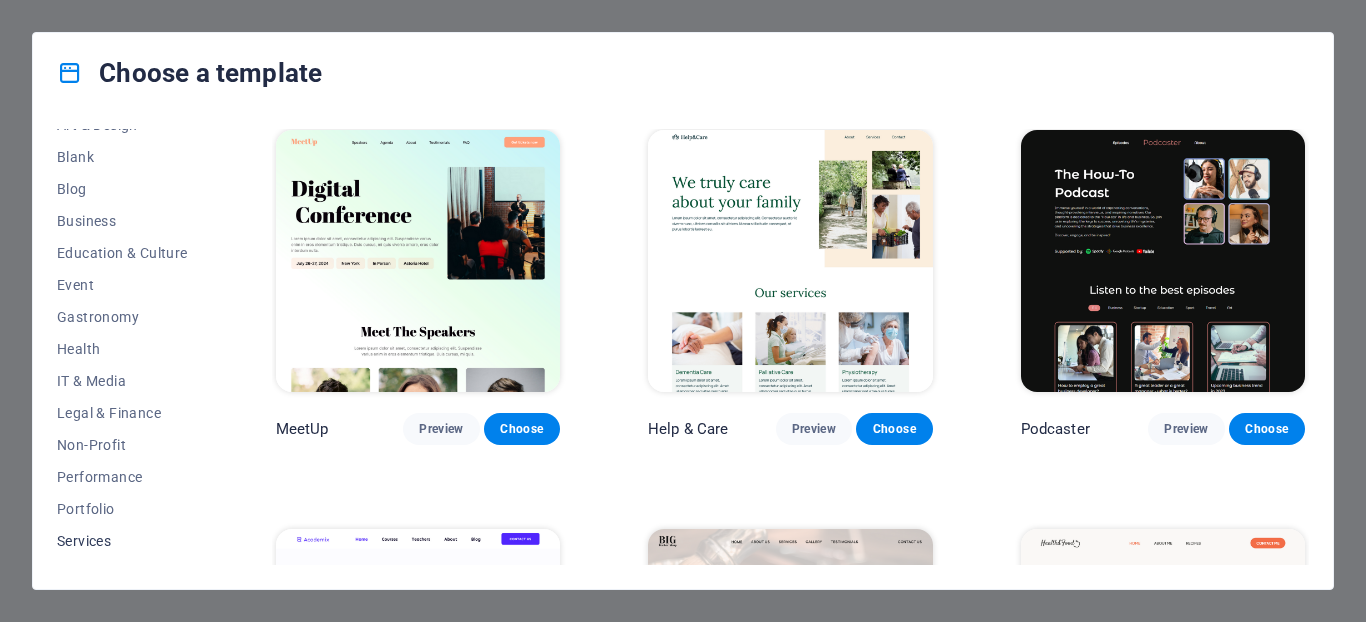 scroll, scrollTop: 364, scrollLeft: 0, axis: vertical 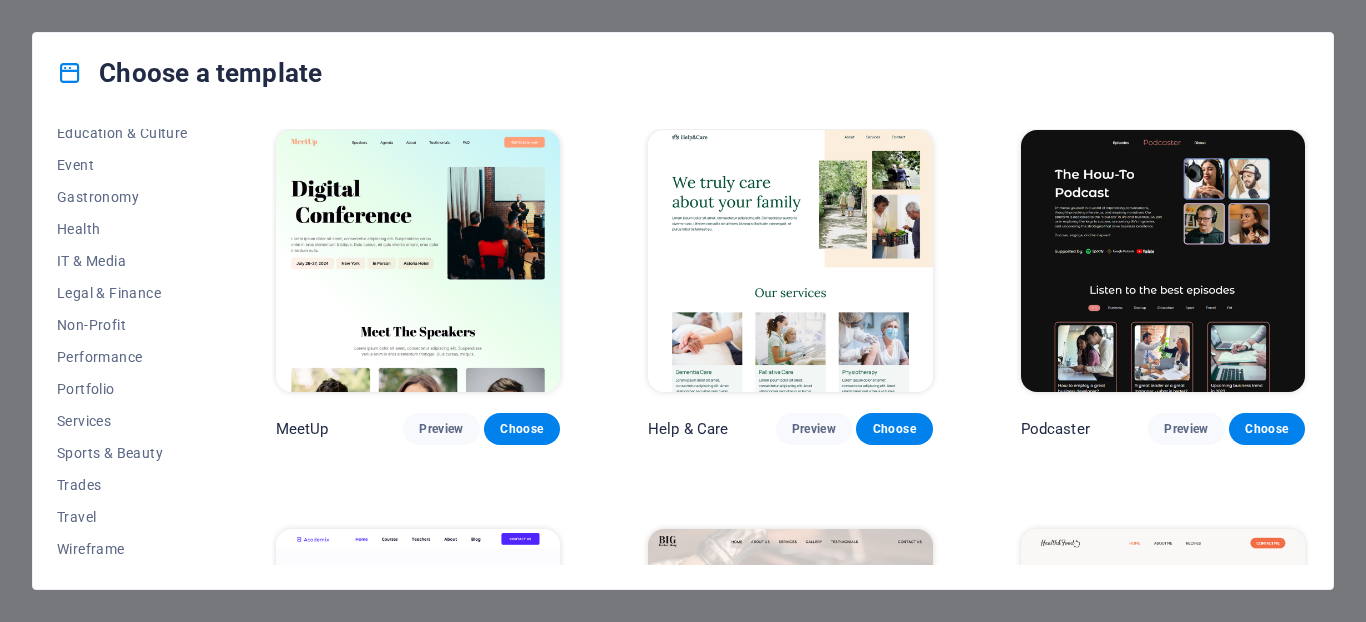 click on "Choose a template All Templates My Templates New Trending Landingpage Multipager Onepager Art & Design Blank Blog Business Education & Culture Event Gastronomy Health IT & Media Legal & Finance Non-Profit Performance Portfolio Services Sports & Beauty Trades Travel Wireframe SugarDough Preview Choose RepairIT Preview Choose Peoneera Preview Choose Art Museum Preview Choose Wonder Planner Preview Choose Transportable Preview Choose S&L Preview Choose WePaint Preview Choose Eco-Con Preview Choose MeetUp Preview Choose Help & Care Preview Choose Podcaster Preview Choose Academix Preview Choose BIG Barber Shop Preview Choose Health & Food Preview Choose UrbanNest Interiors Preview Choose Green Change Preview Choose The Beauty Temple Preview Choose WeTrain Preview Choose Cleaner Preview Choose Johanna James Preview Choose Delicioso Preview Choose Dream Garden Preview Choose LumeDeAqua Preview Choose Pets Care Preview Choose SafeSpace Preview Choose Midnight Rain Bar Preview Choose Drive Preview Choose Estator Yoga" at bounding box center (683, 311) 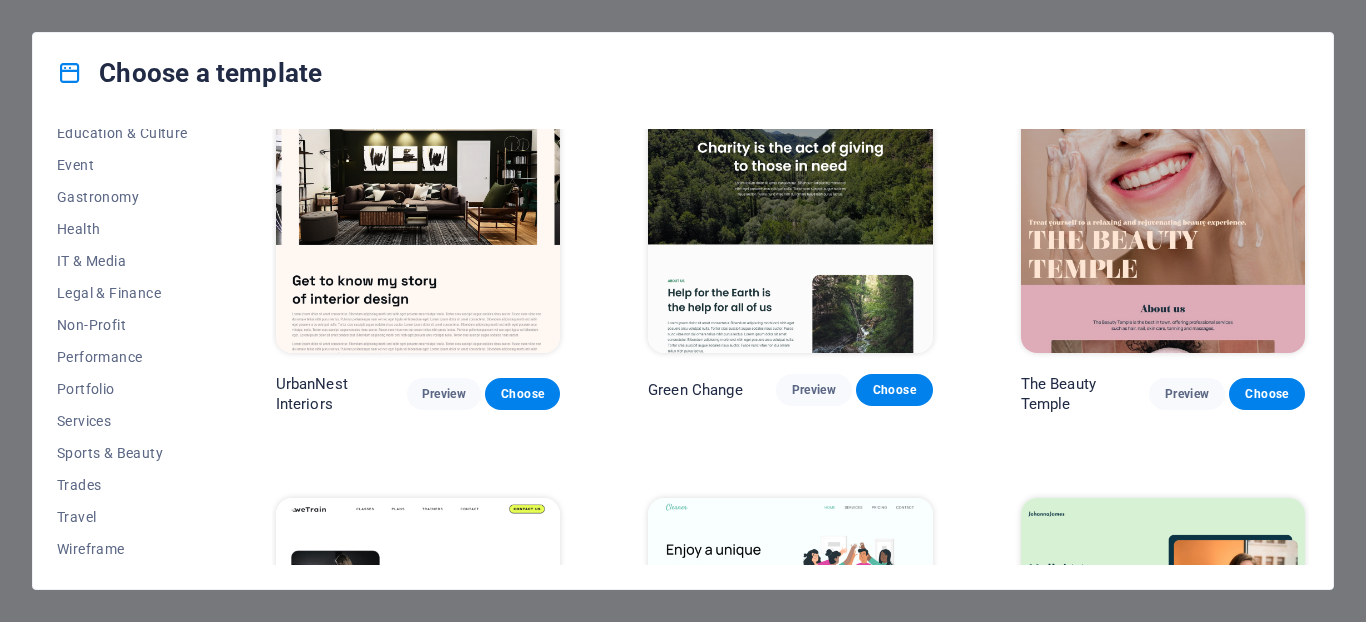 scroll, scrollTop: 2040, scrollLeft: 0, axis: vertical 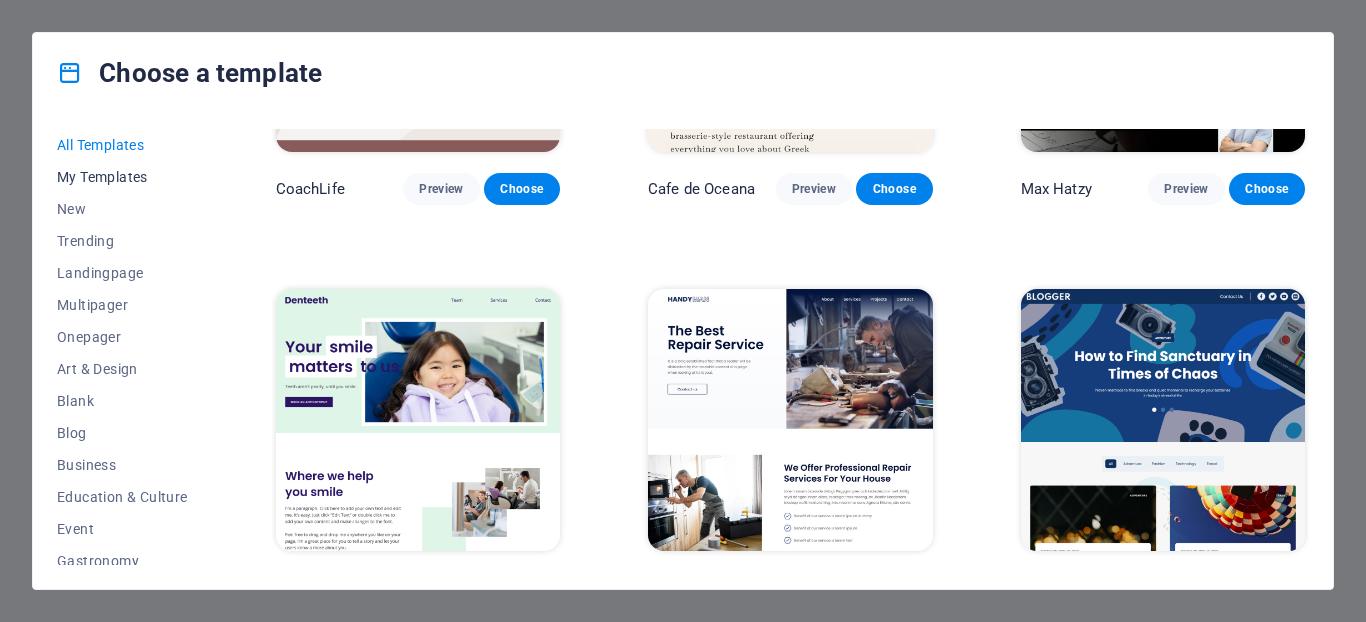 click on "My Templates" at bounding box center (122, 177) 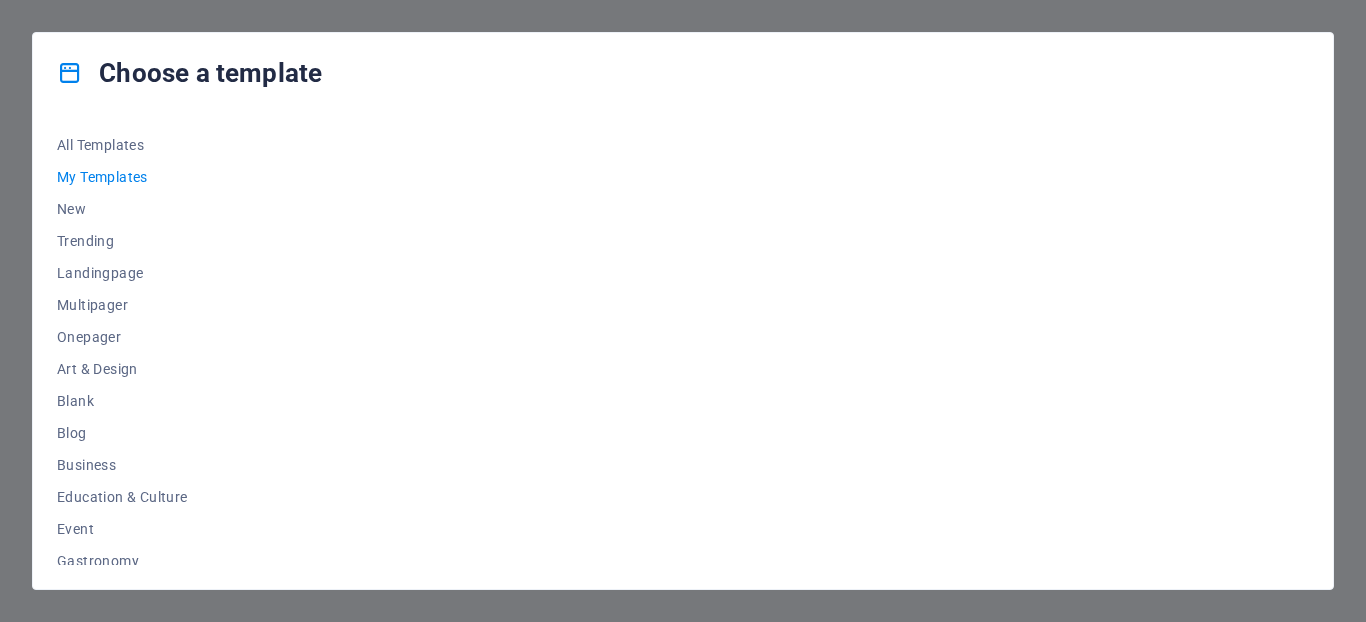 scroll, scrollTop: 0, scrollLeft: 0, axis: both 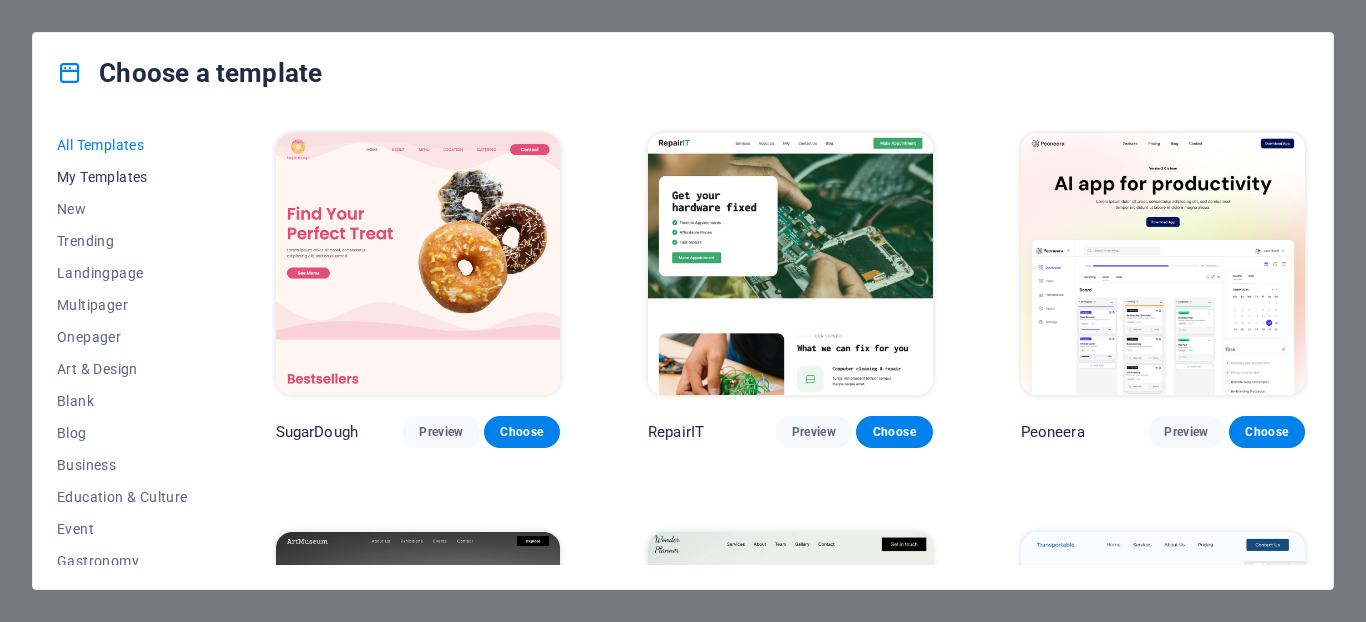 click on "My Templates" at bounding box center (122, 177) 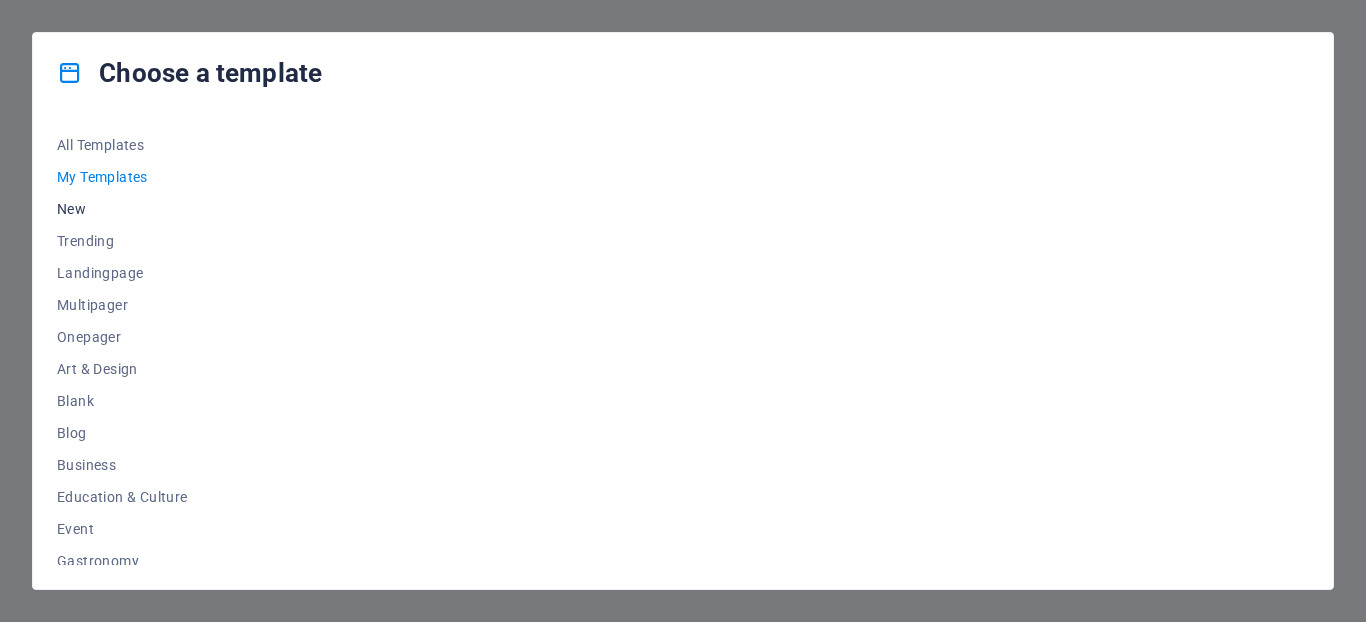 click on "New" at bounding box center [122, 209] 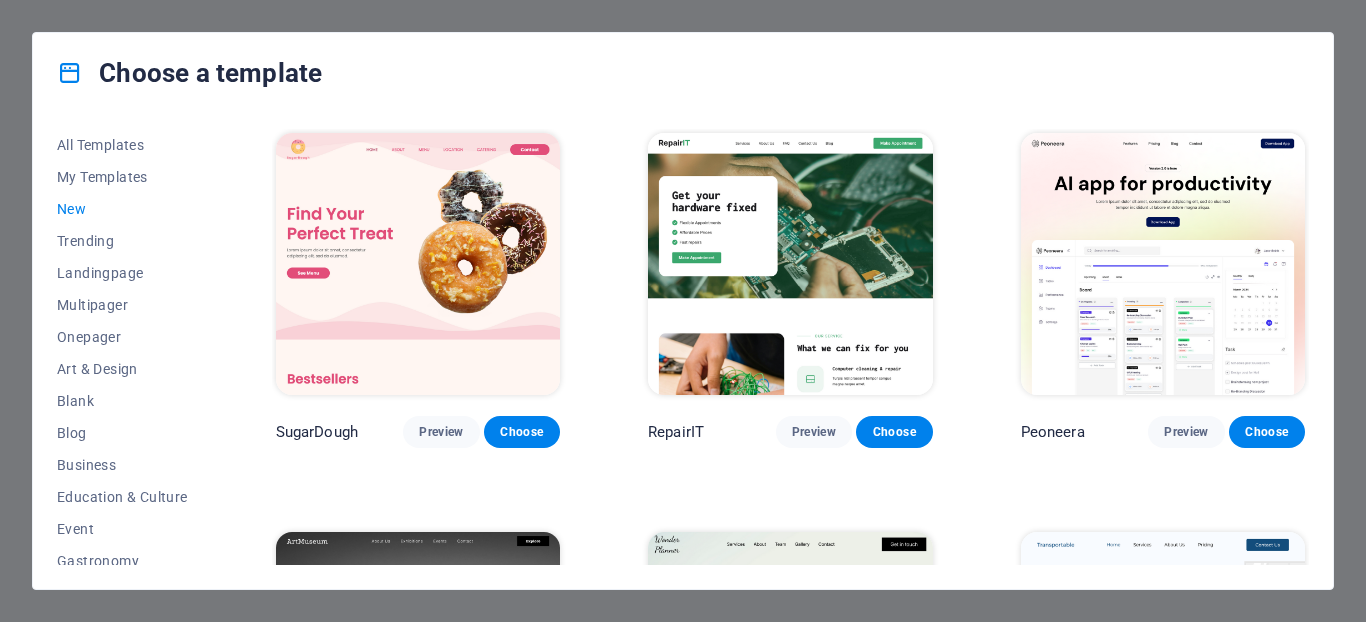 drag, startPoint x: 144, startPoint y: 122, endPoint x: 130, endPoint y: 124, distance: 14.142136 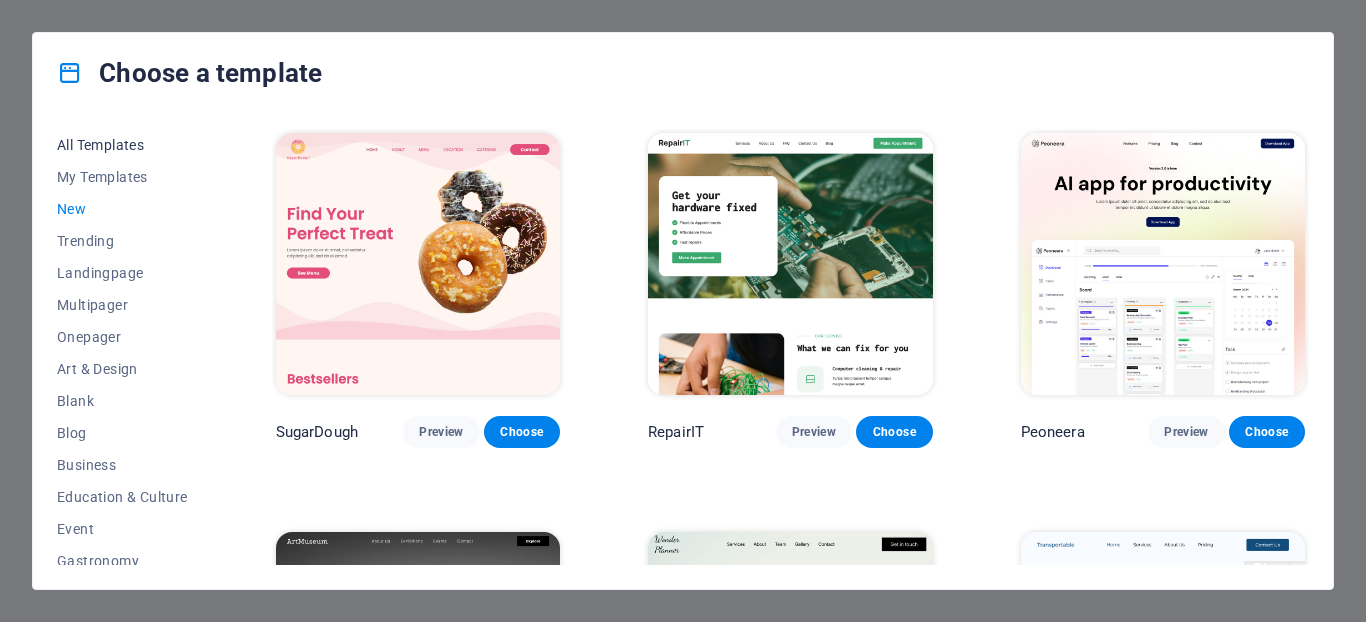 click on "All Templates" at bounding box center [122, 145] 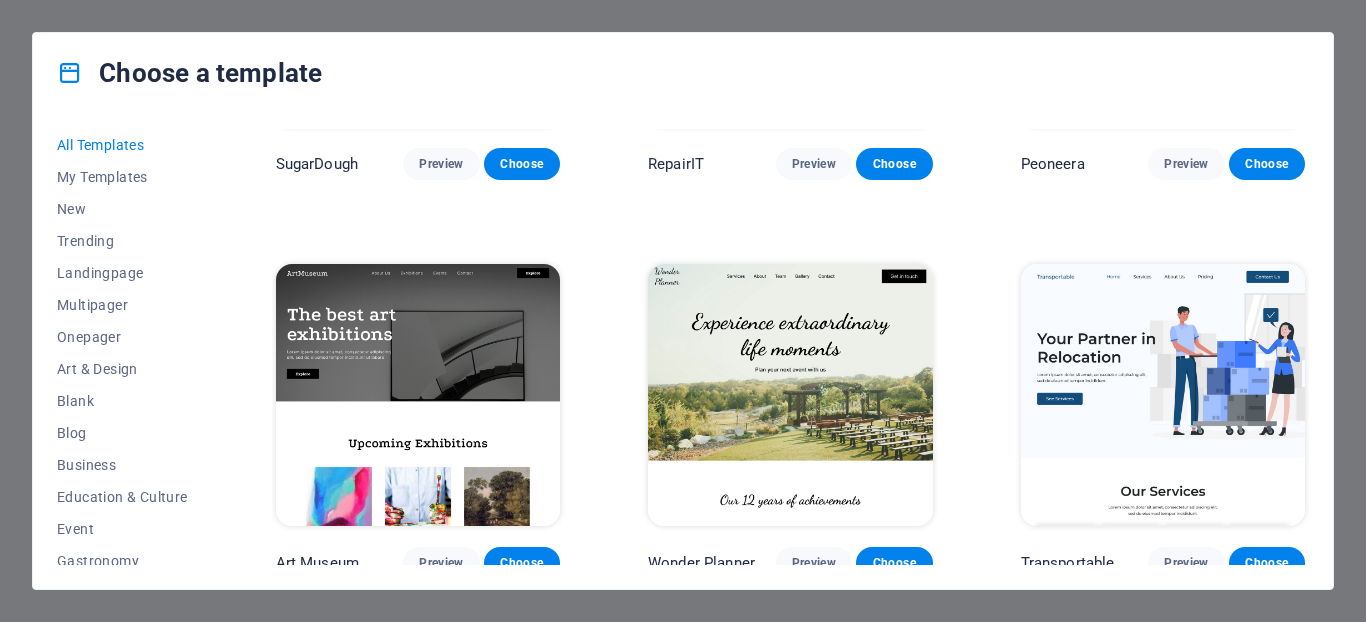 scroll, scrollTop: 480, scrollLeft: 0, axis: vertical 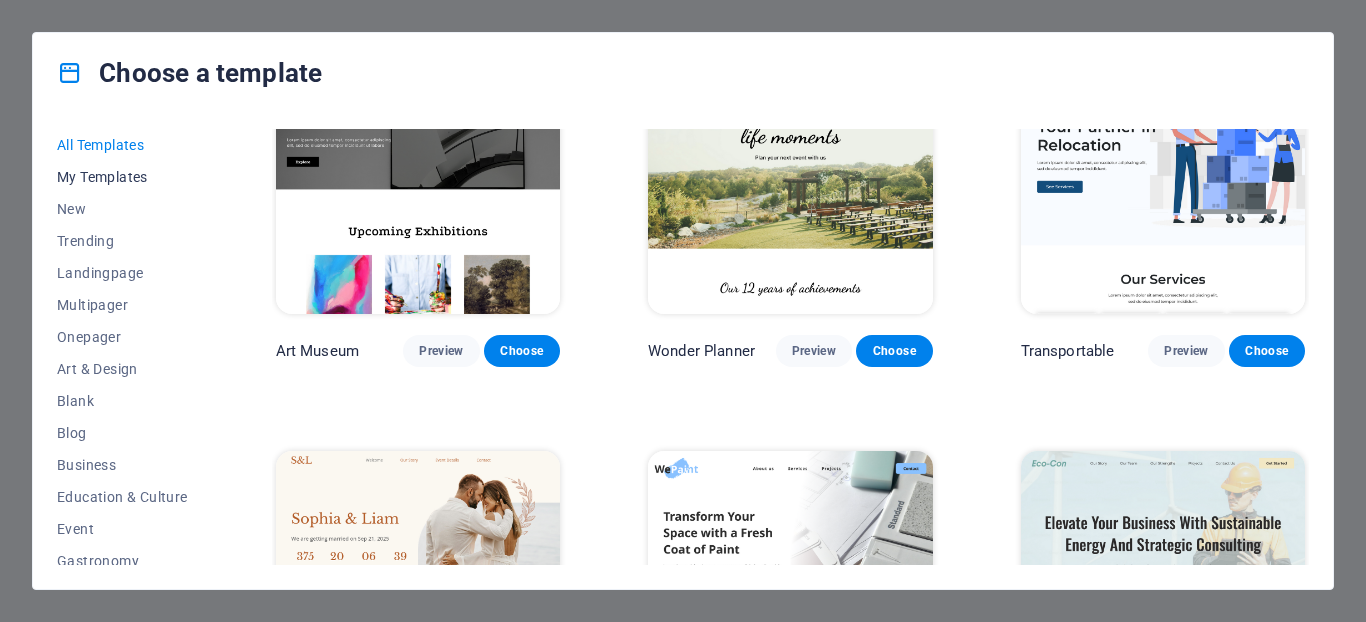 click on "My Templates" at bounding box center (122, 177) 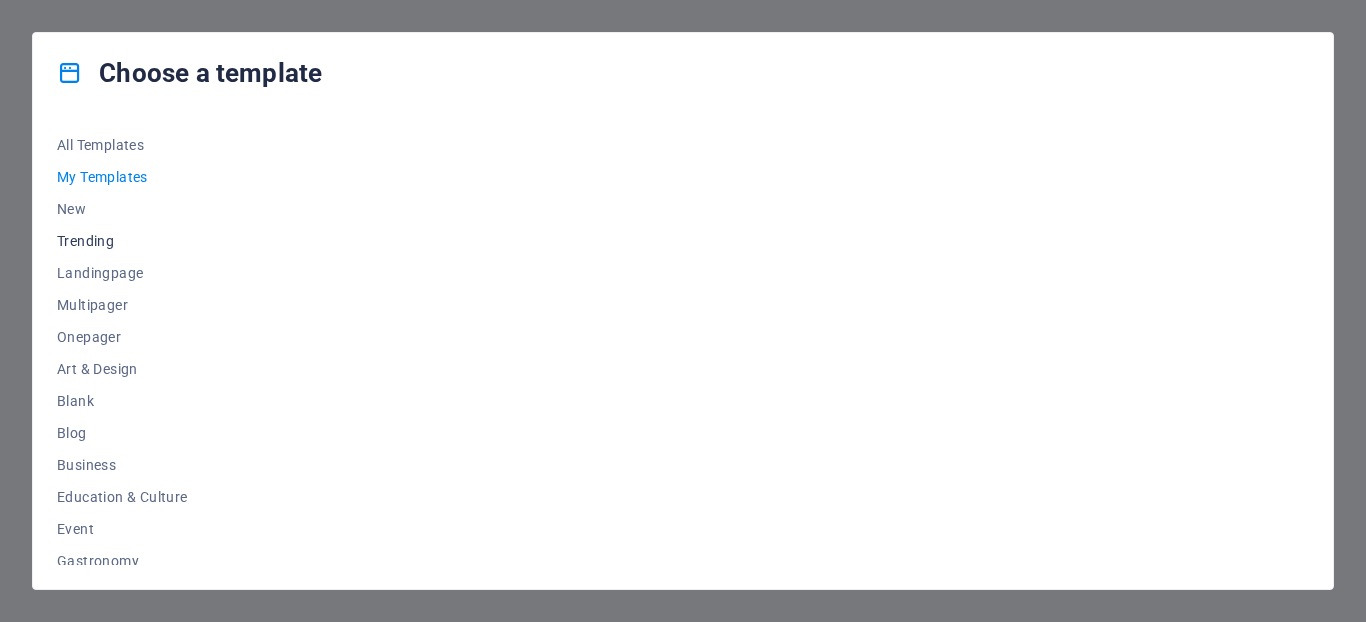 click on "Trending" at bounding box center [122, 241] 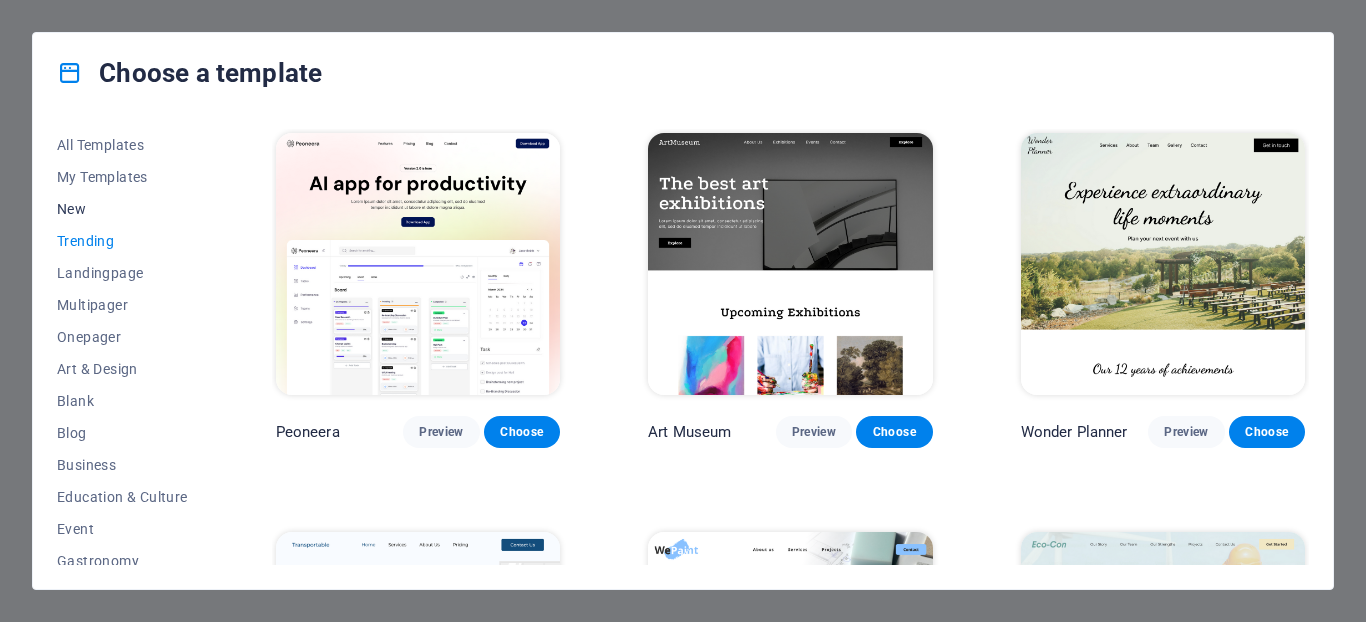 click on "New" at bounding box center [122, 209] 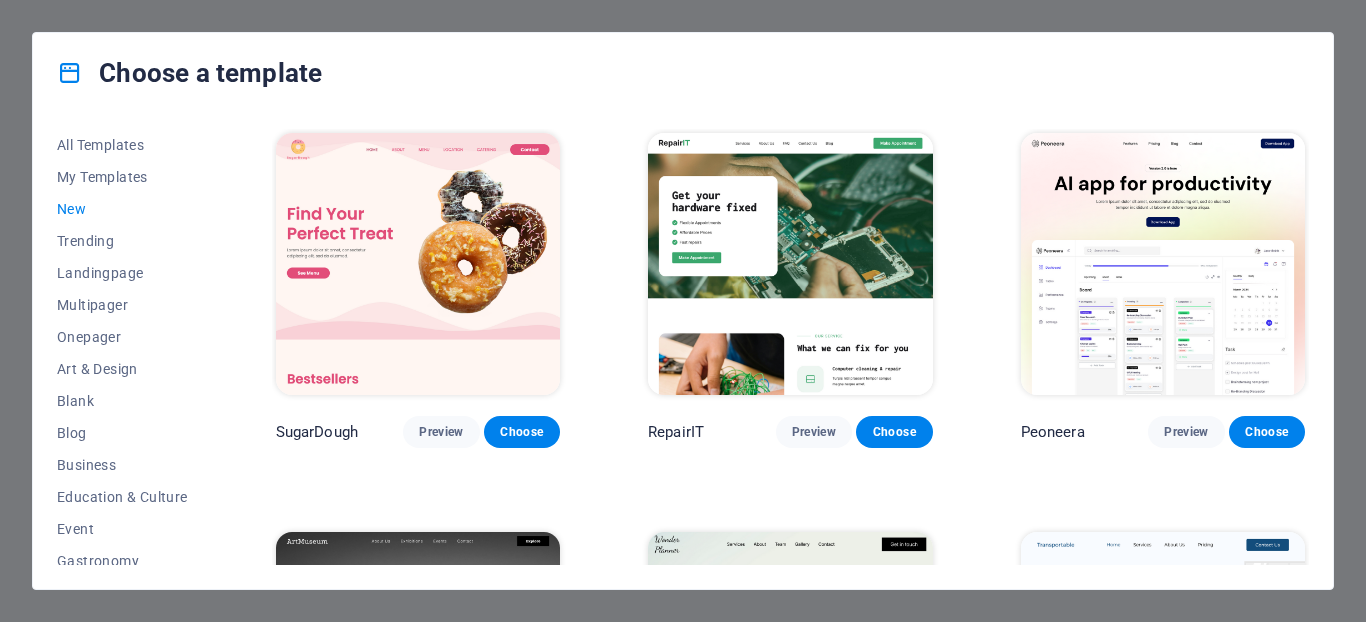 click on "New" at bounding box center (122, 209) 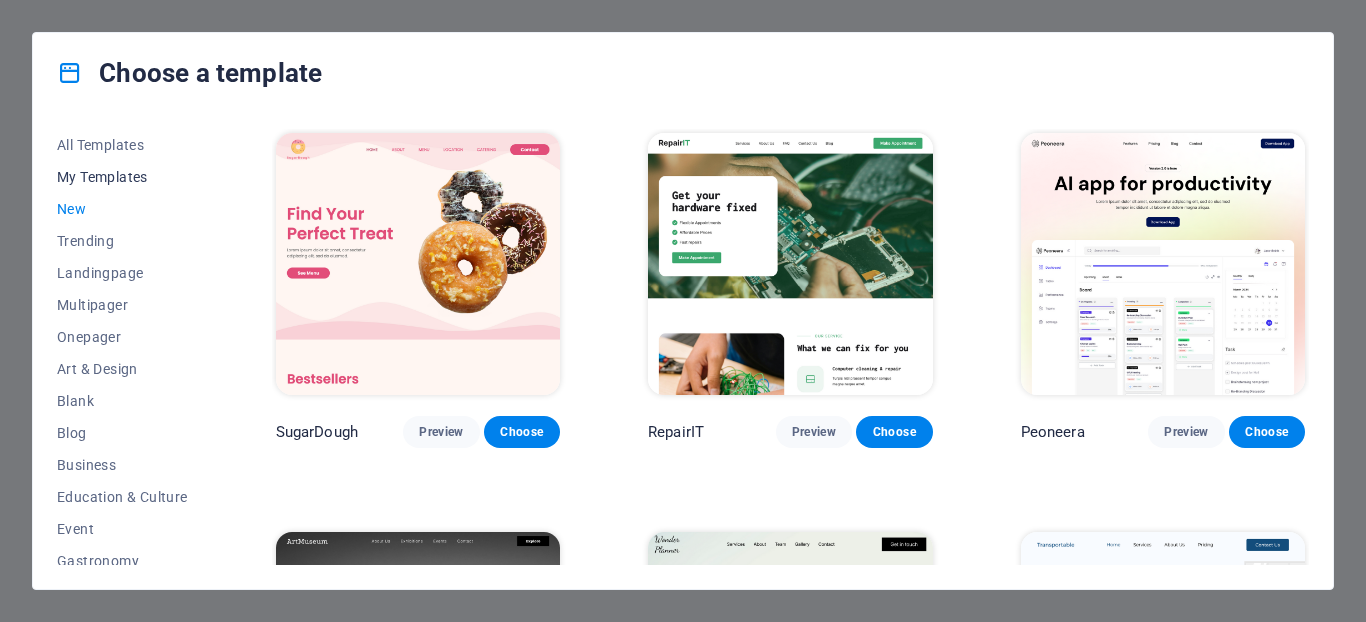 click on "My Templates" at bounding box center (122, 177) 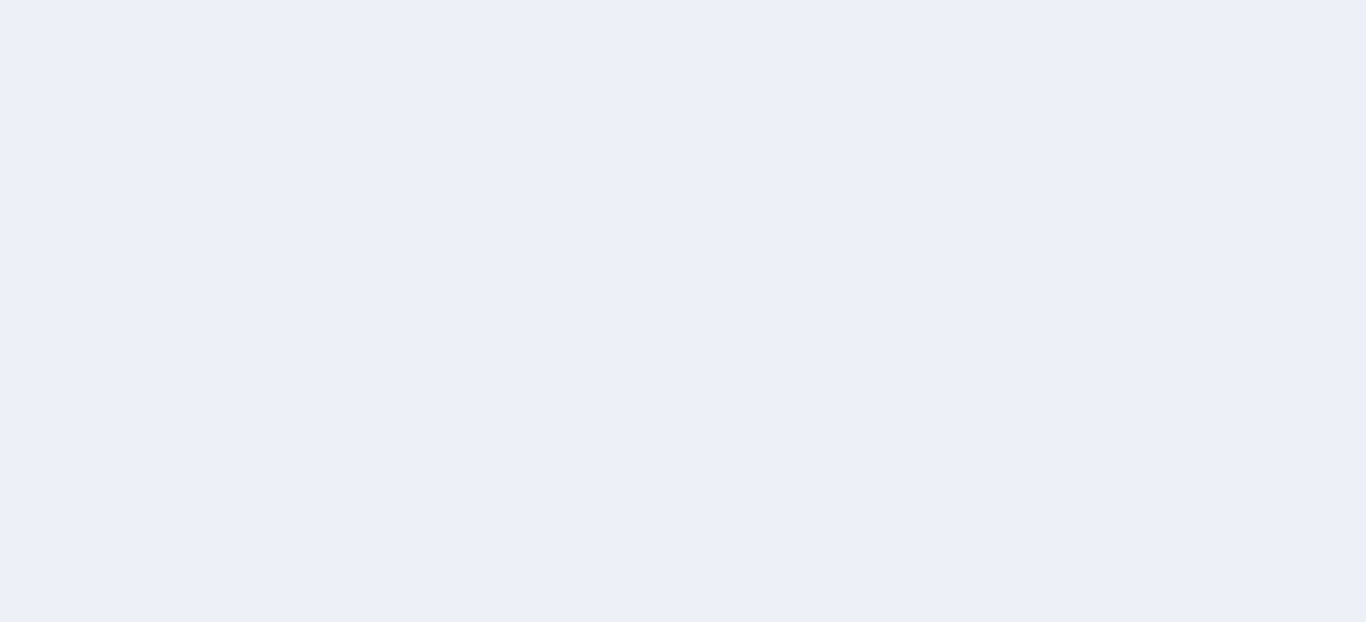 scroll, scrollTop: 0, scrollLeft: 0, axis: both 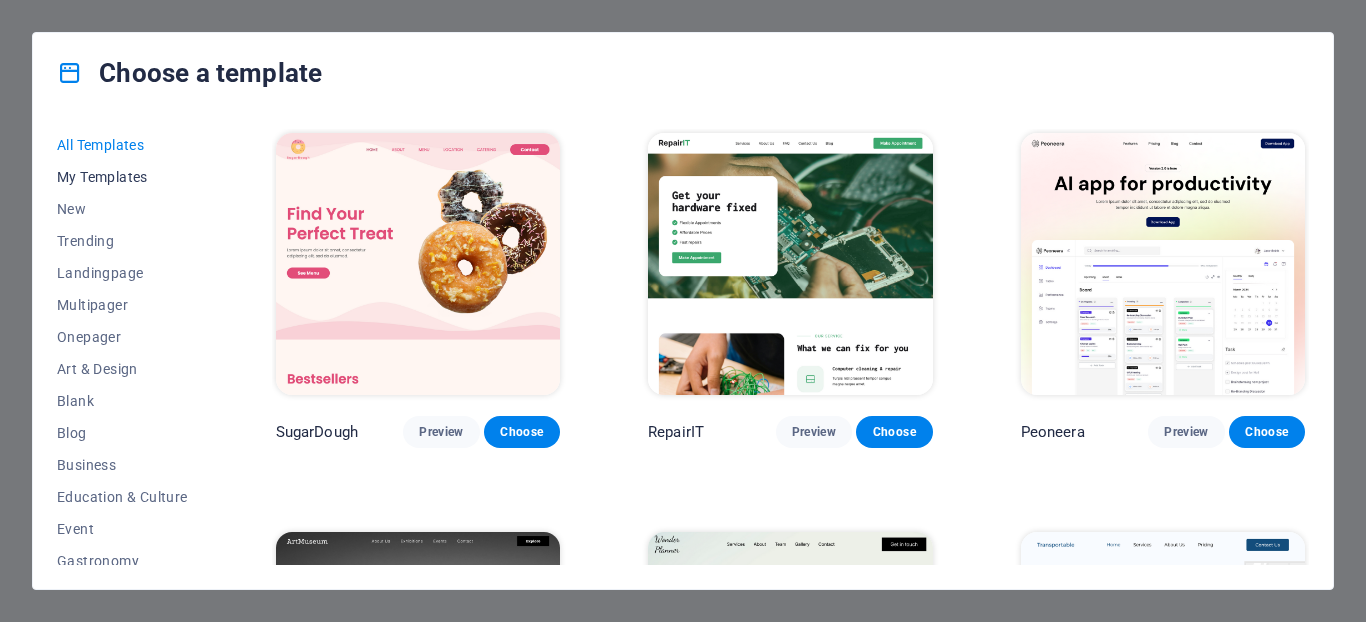 click on "My Templates" at bounding box center [122, 177] 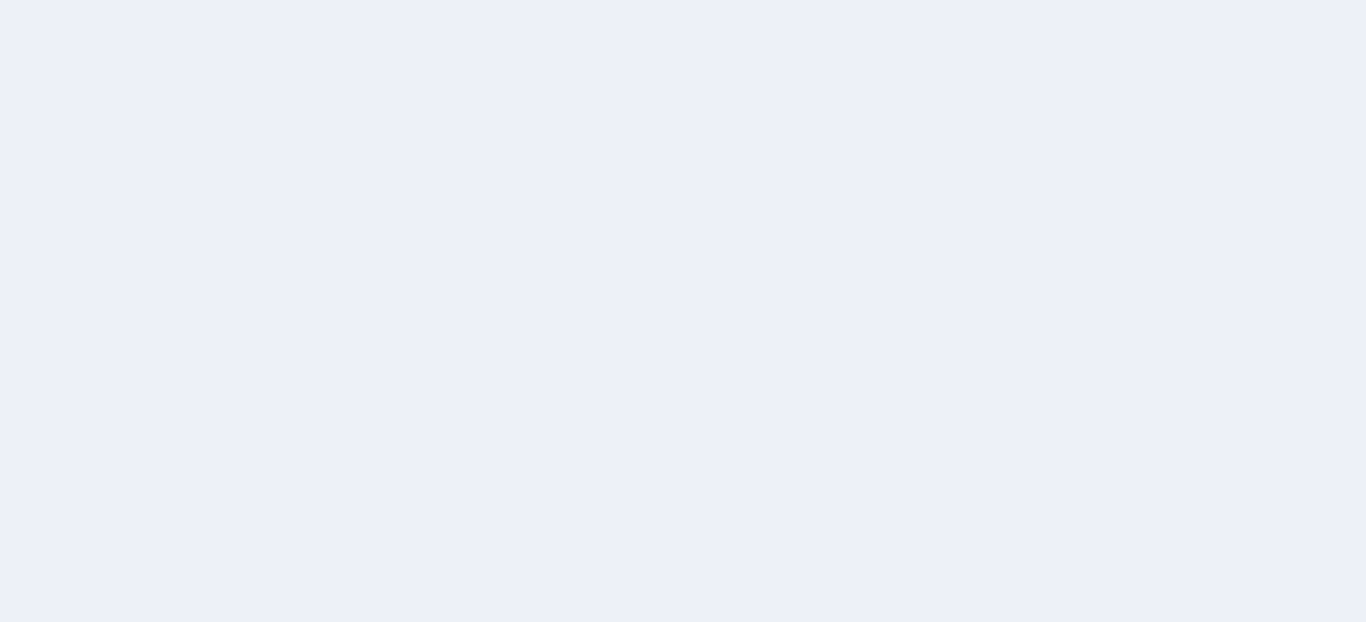 scroll, scrollTop: 0, scrollLeft: 0, axis: both 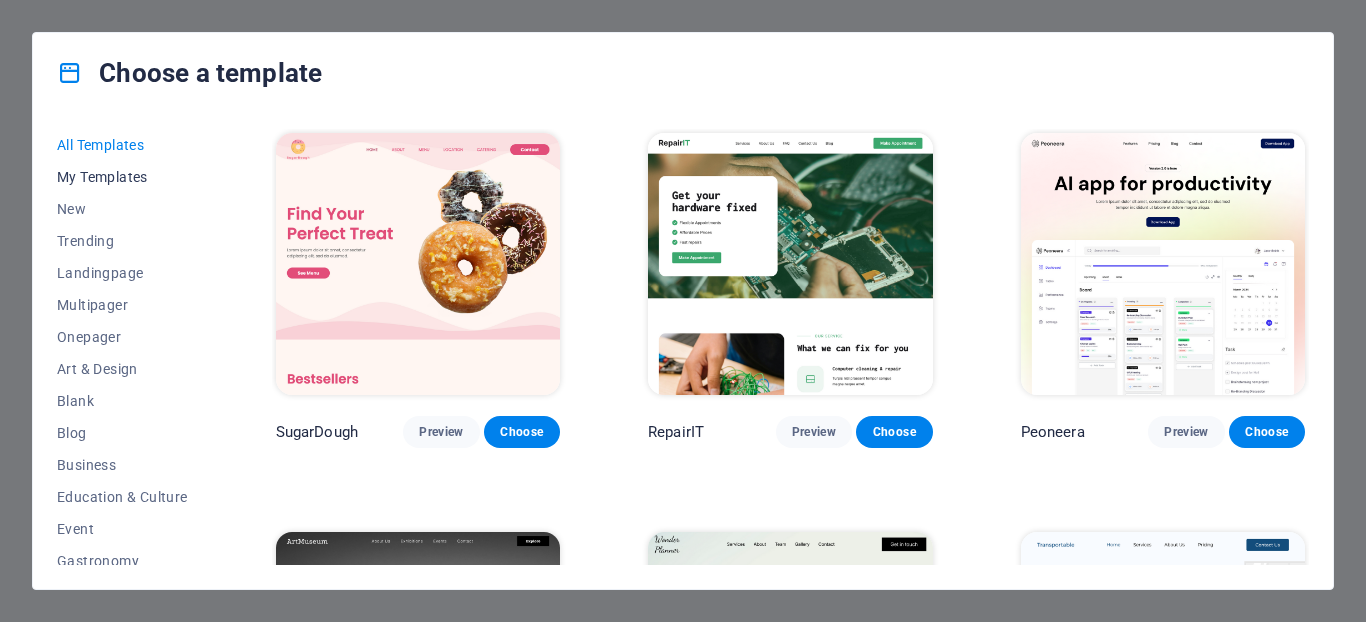 click on "My Templates" at bounding box center (122, 177) 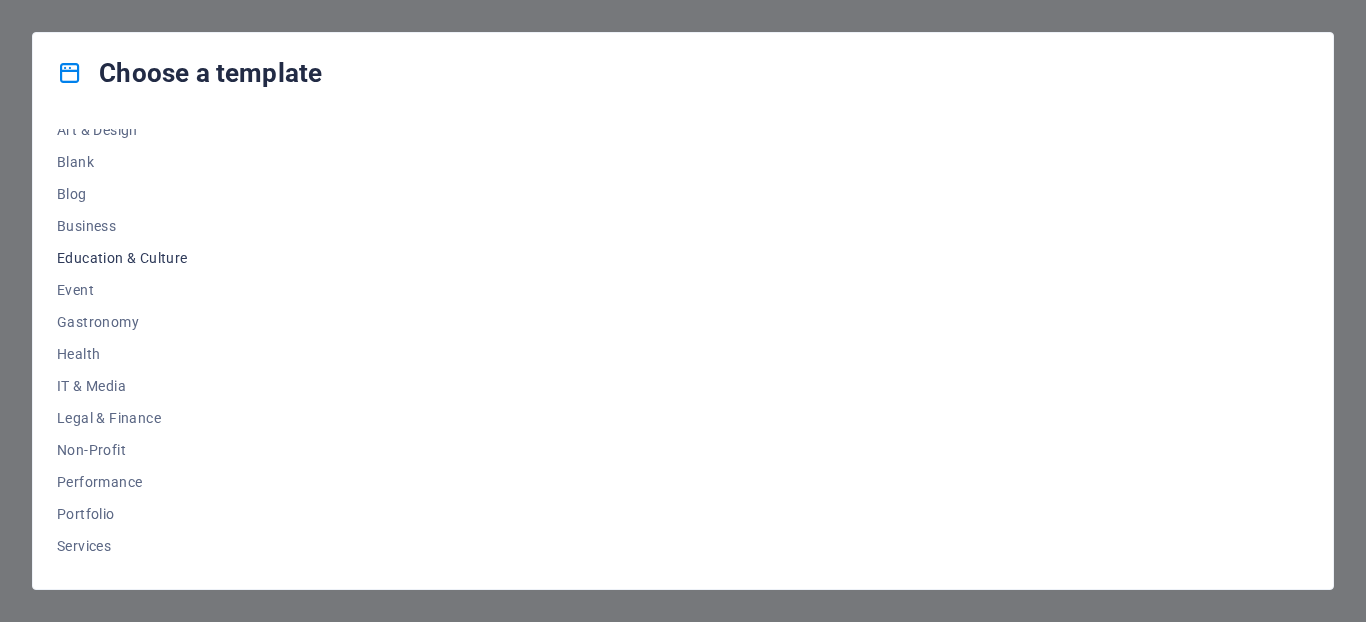 scroll, scrollTop: 364, scrollLeft: 0, axis: vertical 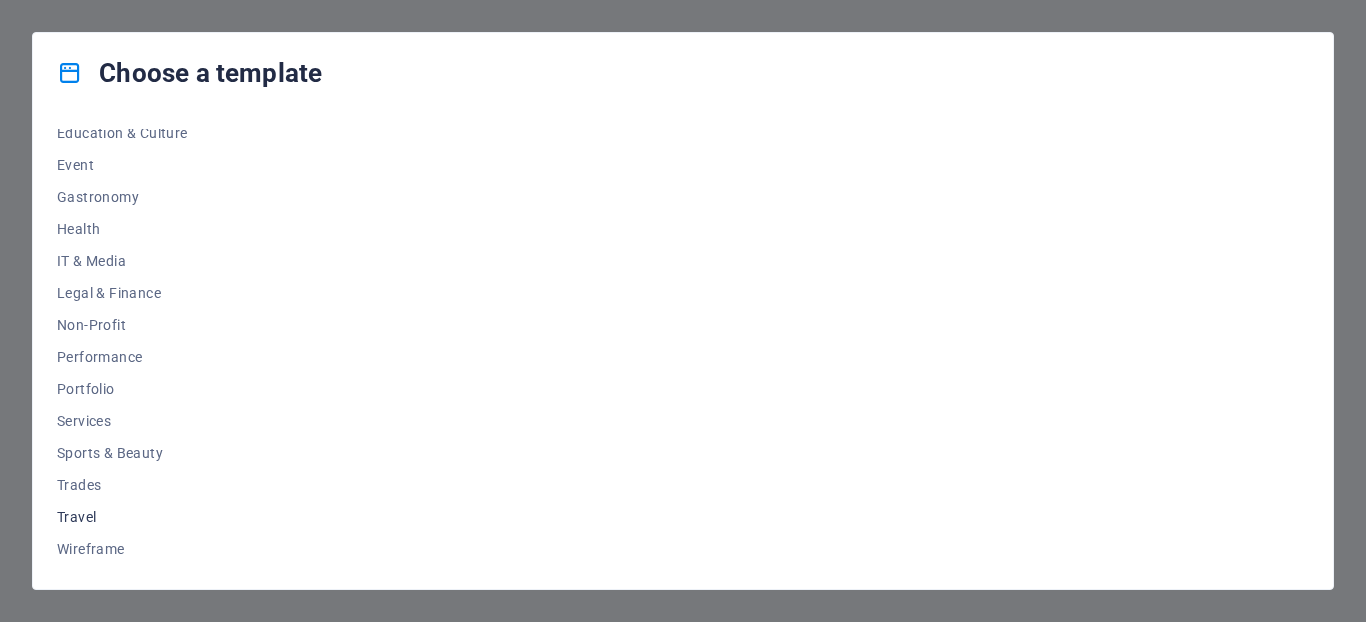 click on "Travel" at bounding box center [122, 517] 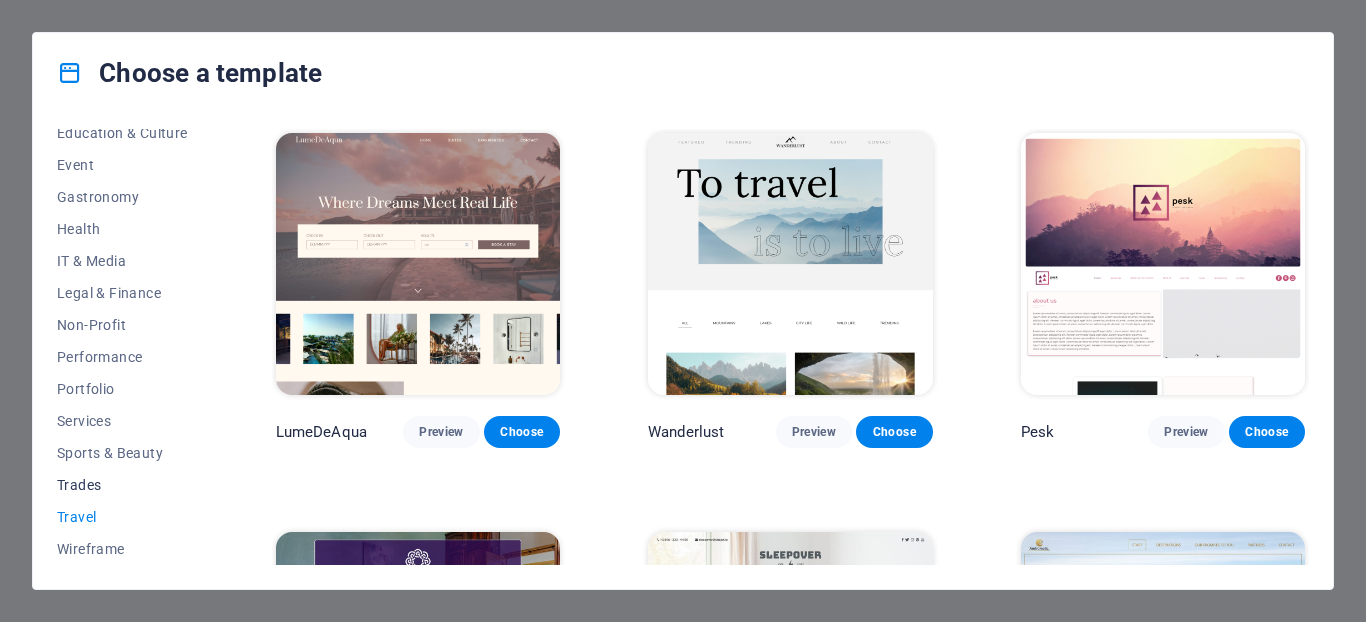 click on "Trades" at bounding box center [122, 485] 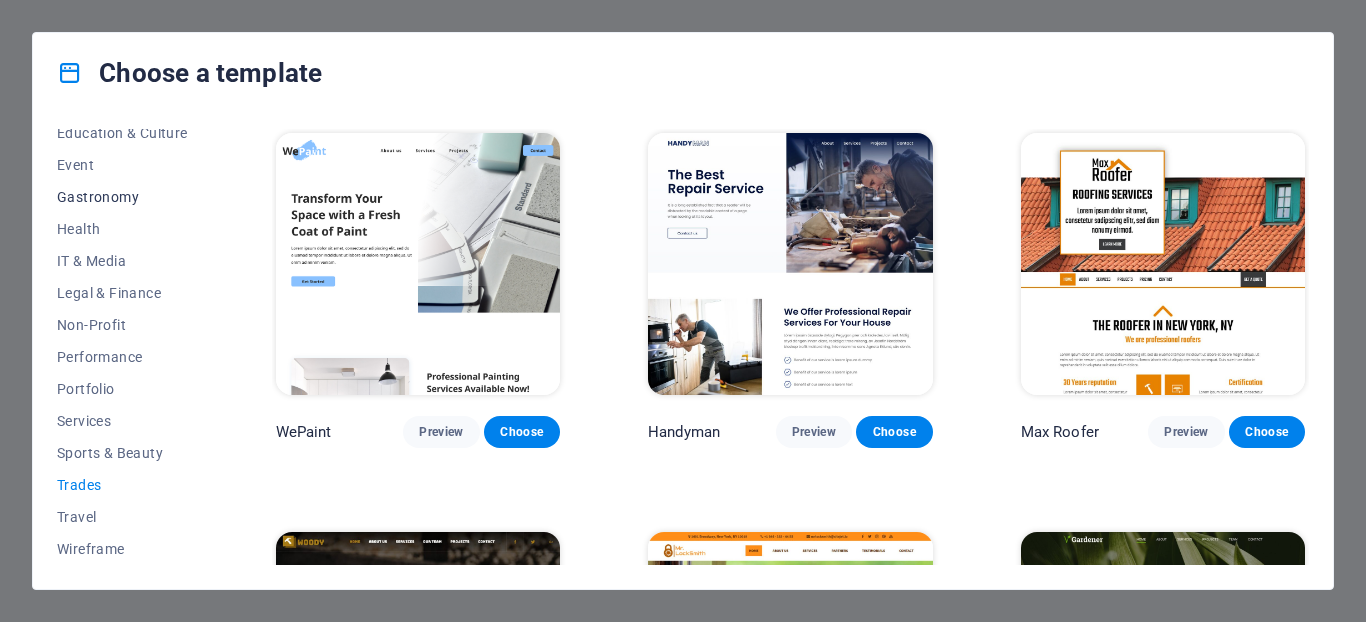 click on "Gastronomy" at bounding box center [122, 197] 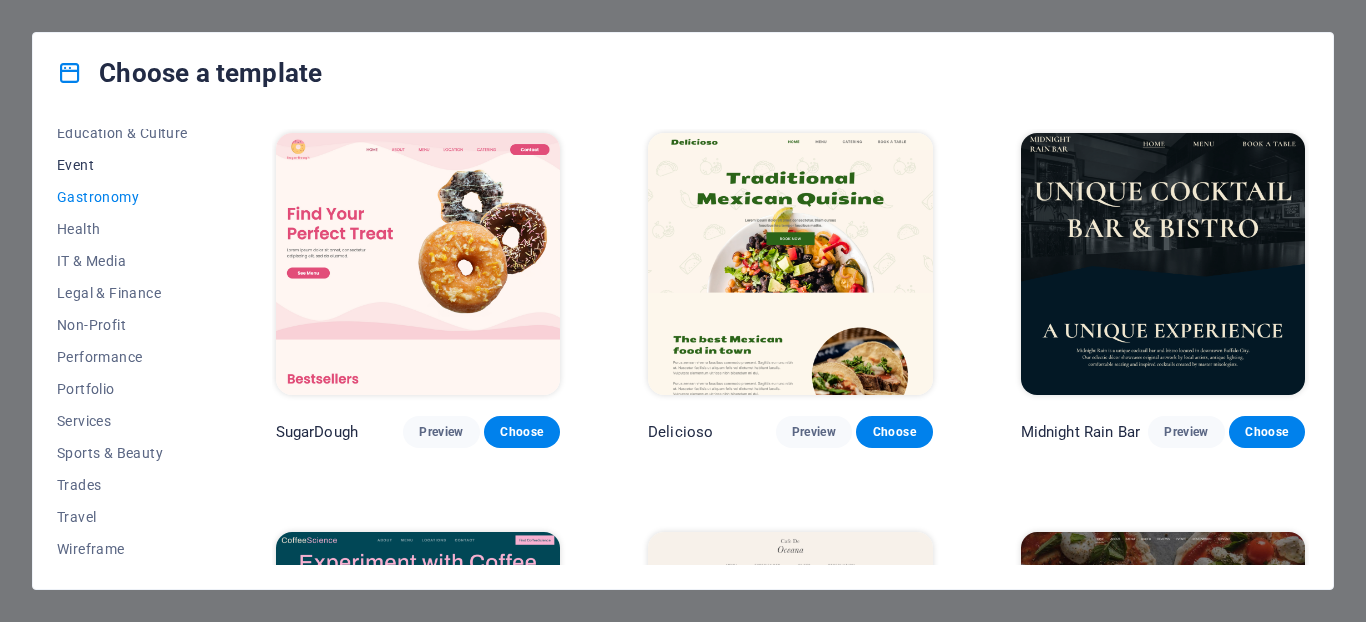 click on "Event" at bounding box center [122, 165] 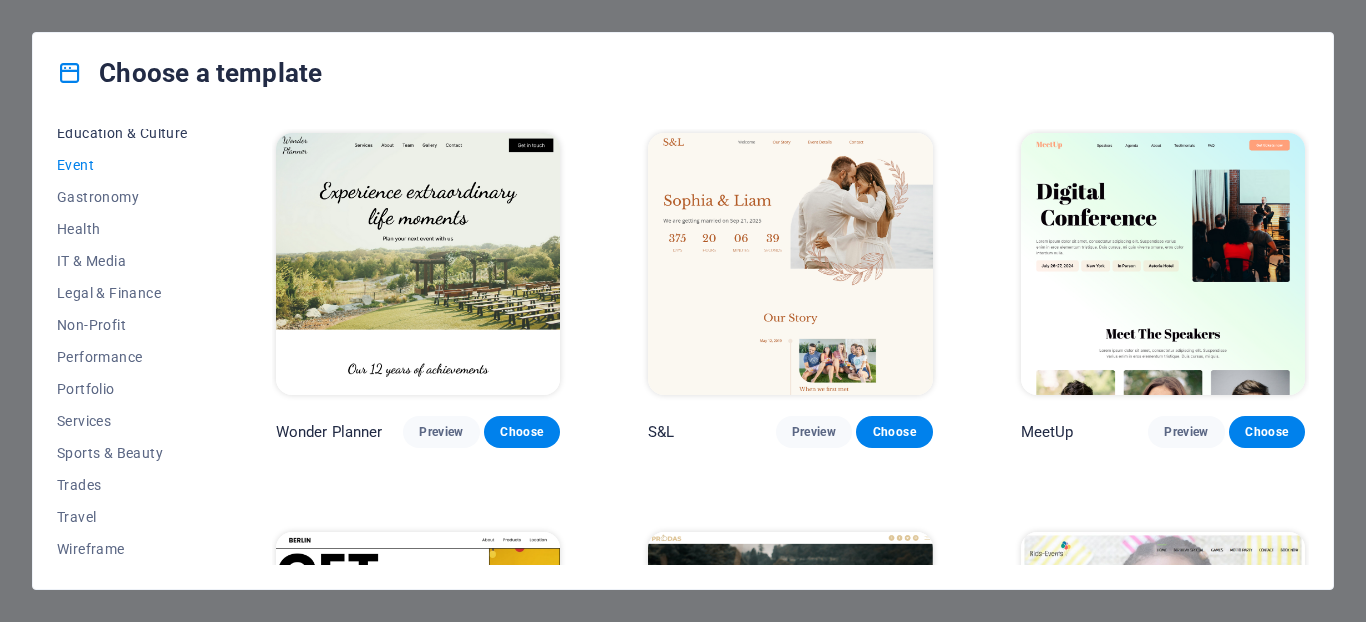 click on "Education & Culture" at bounding box center [122, 133] 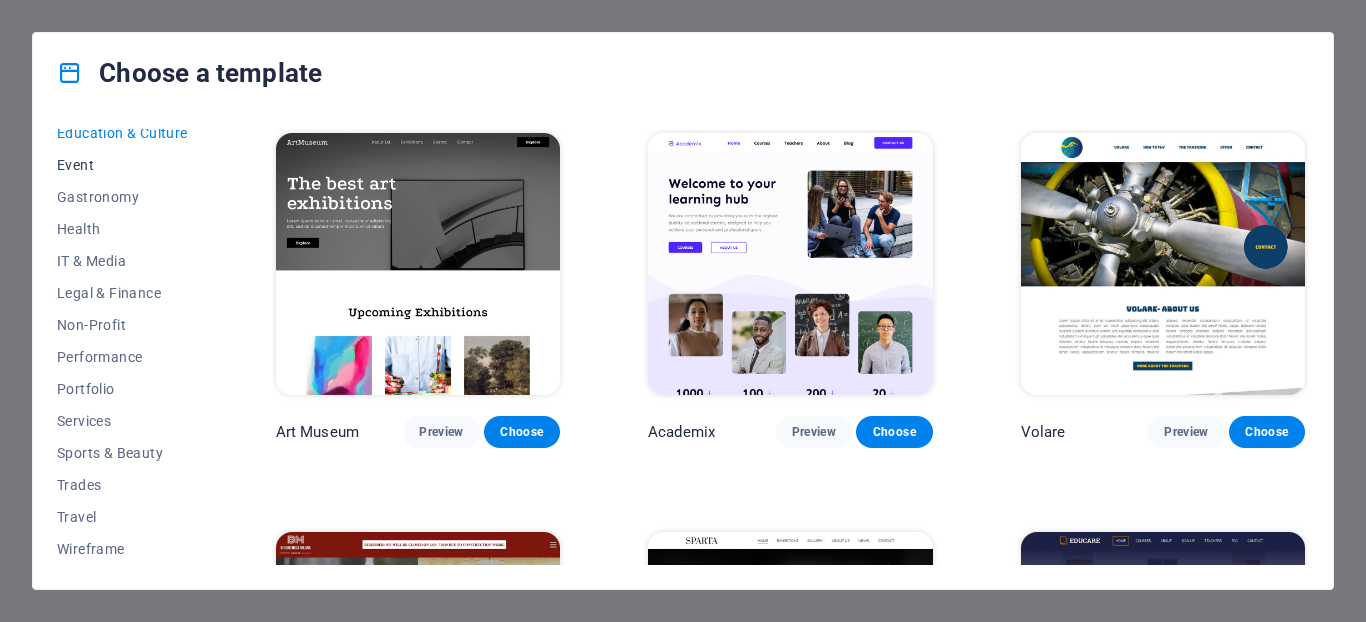scroll, scrollTop: 0, scrollLeft: 0, axis: both 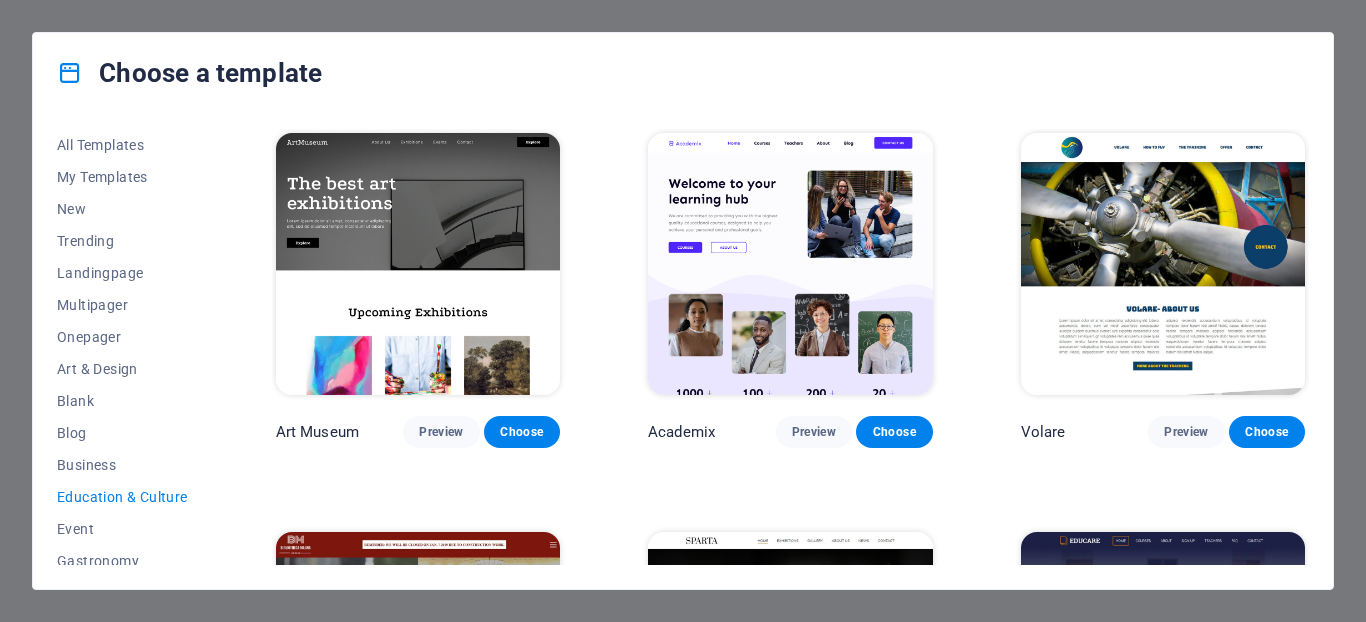 click on "Choose a template" at bounding box center [189, 73] 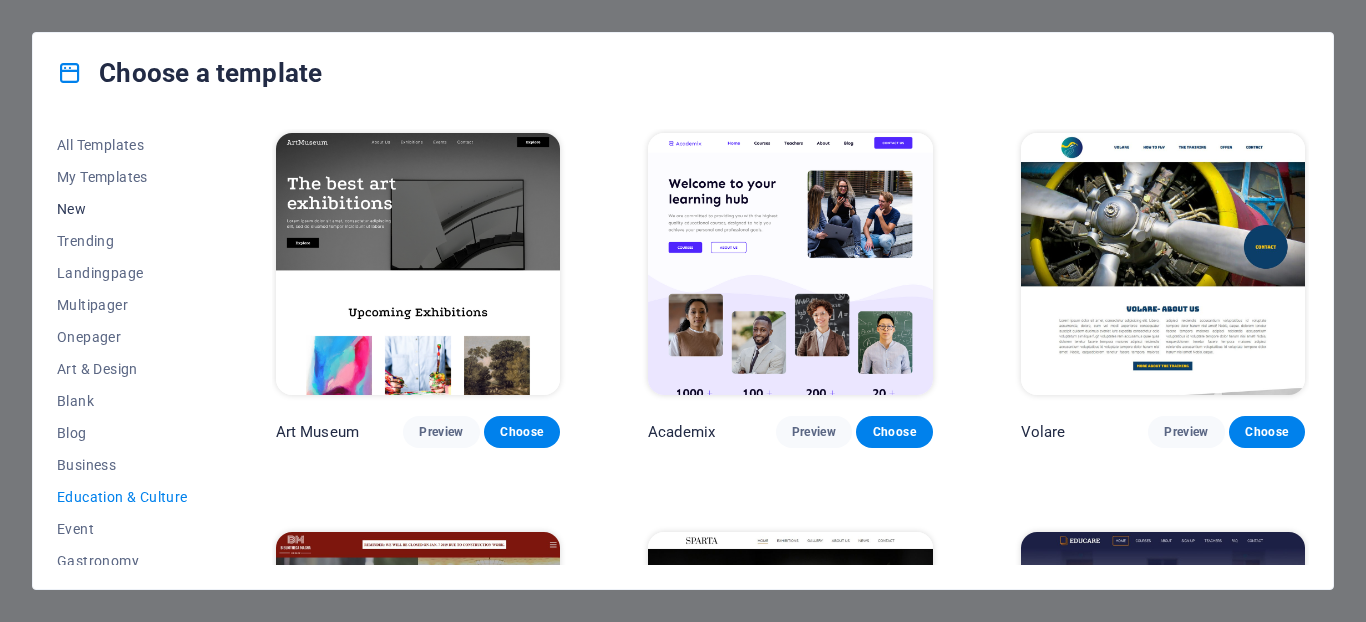 click on "New" at bounding box center [122, 209] 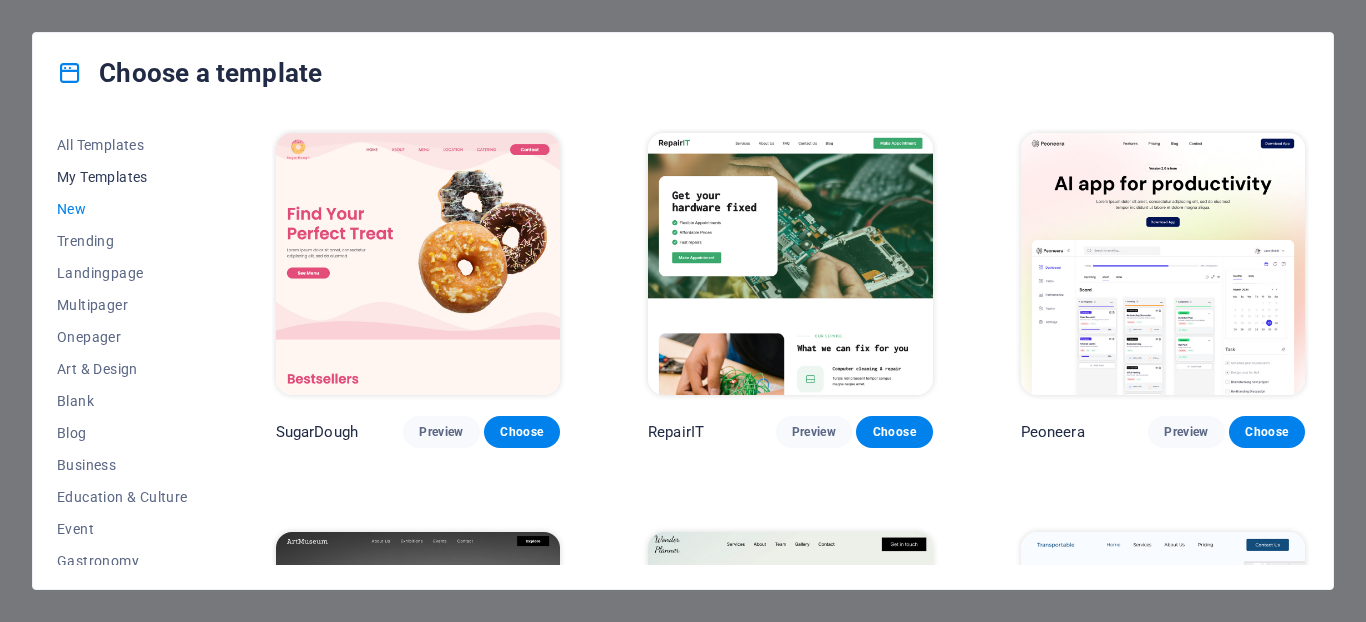 click on "My Templates" at bounding box center (122, 177) 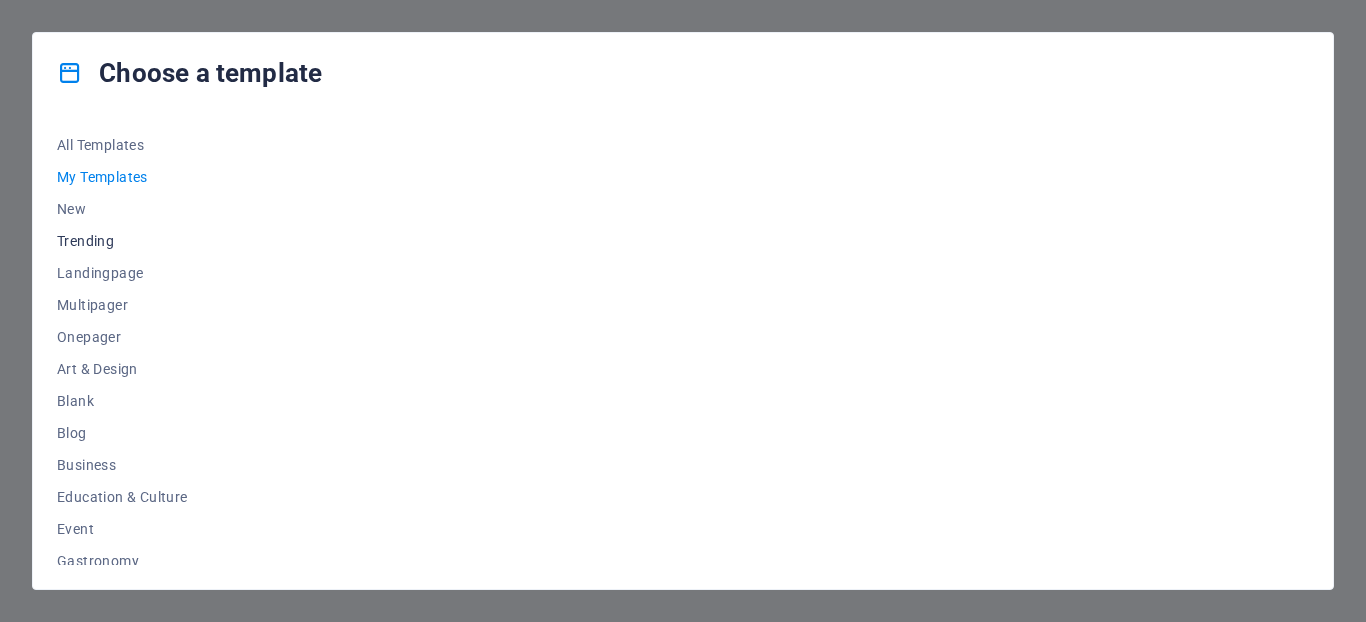 click on "Trending" at bounding box center [122, 241] 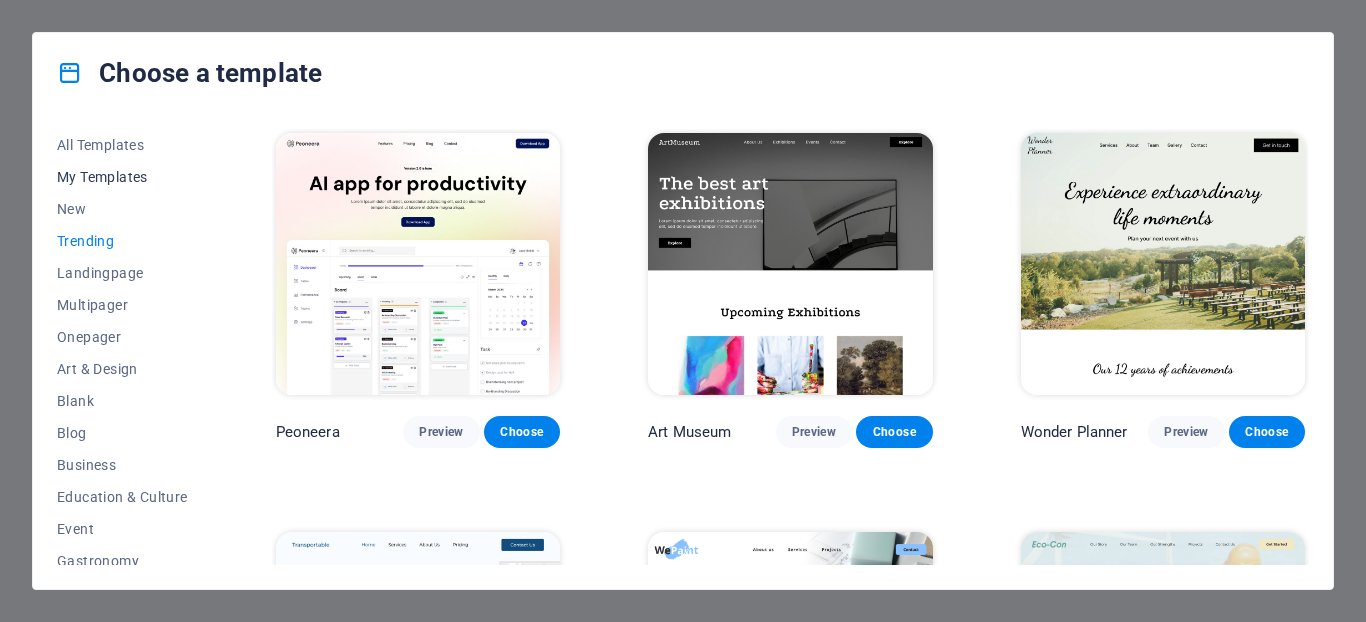 click on "My Templates" at bounding box center (122, 177) 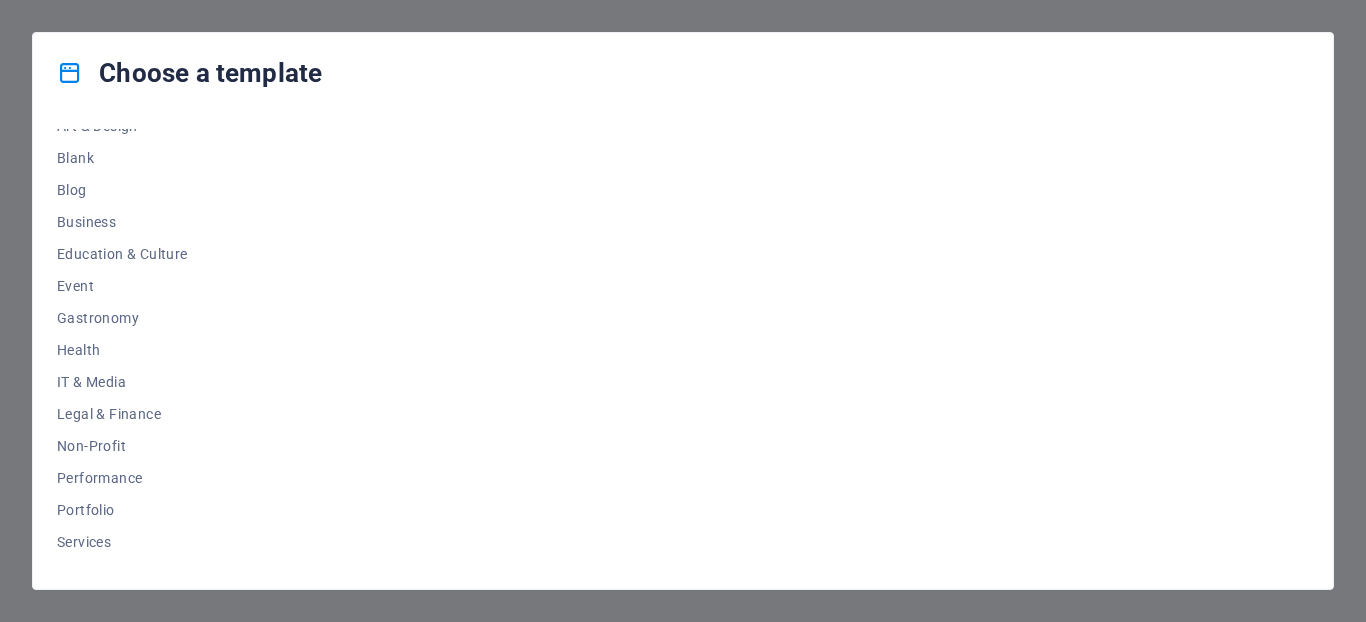 scroll, scrollTop: 0, scrollLeft: 0, axis: both 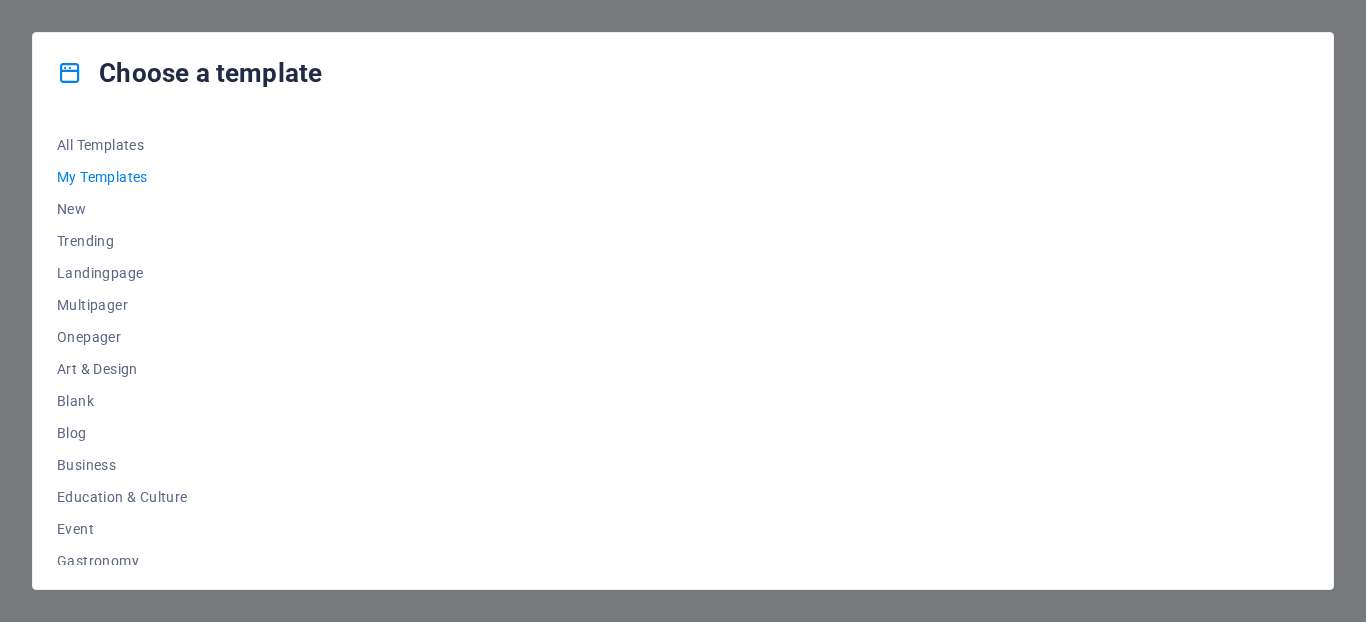 click on "Choose a template" at bounding box center (683, 73) 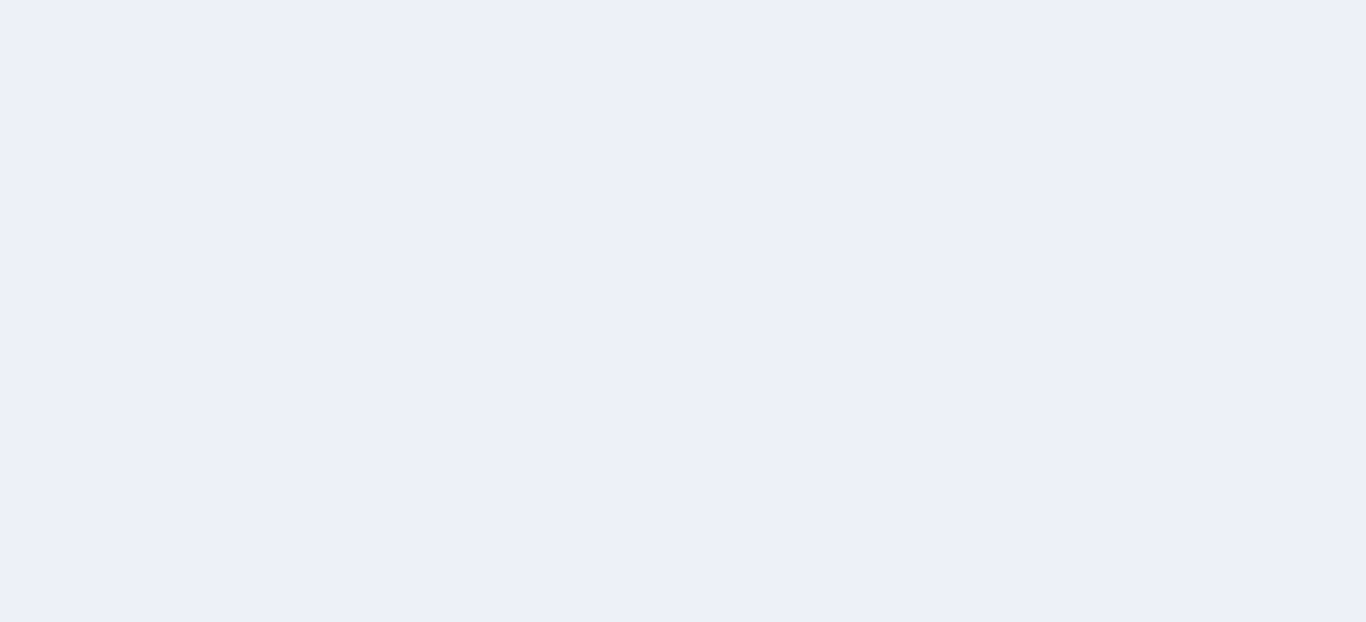 scroll, scrollTop: 0, scrollLeft: 0, axis: both 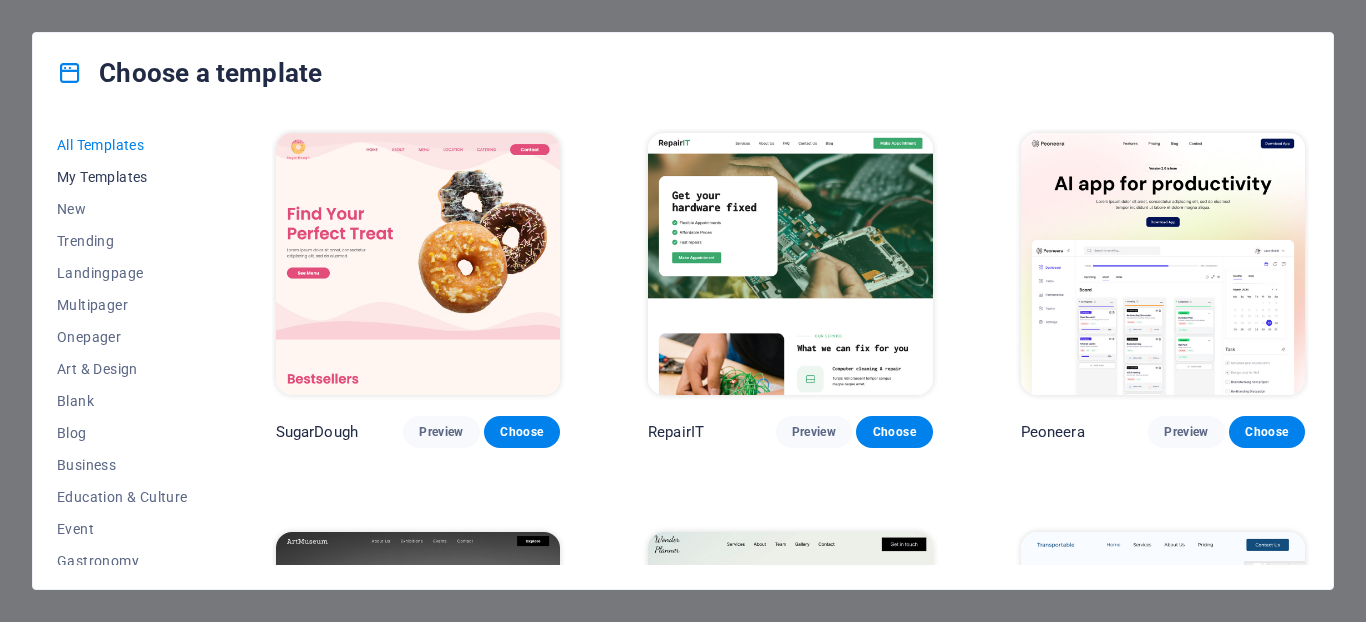click on "My Templates" at bounding box center (122, 177) 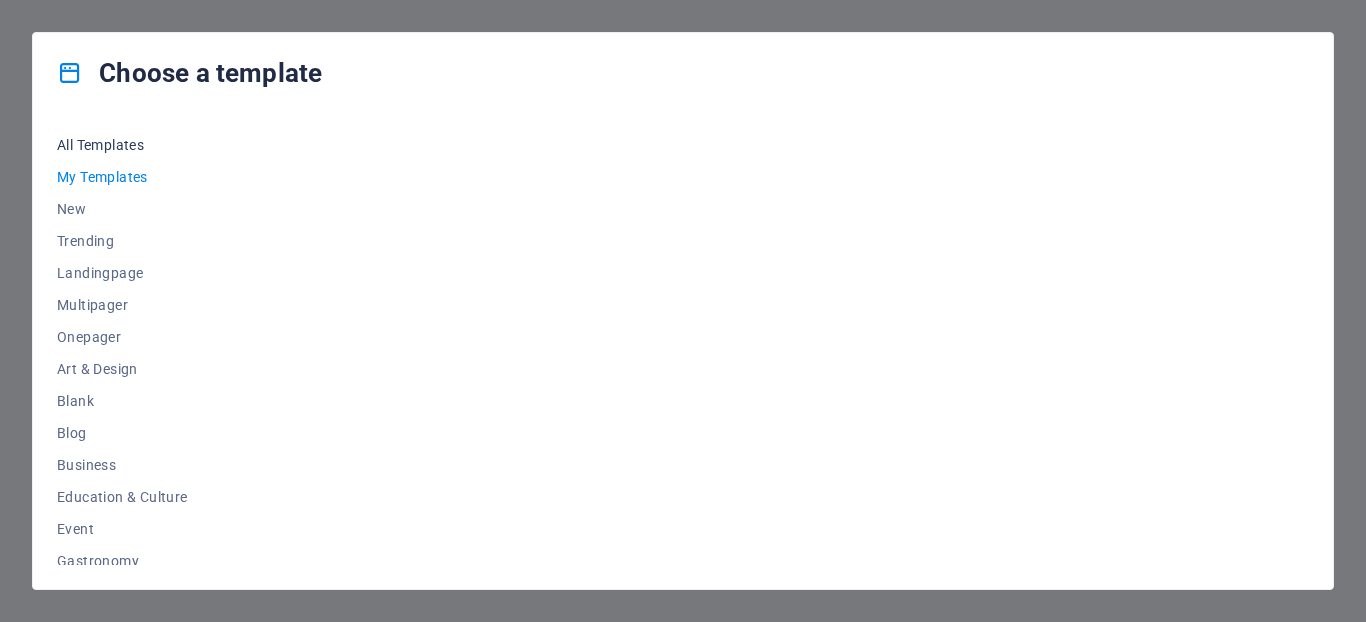 click on "All Templates" at bounding box center (122, 145) 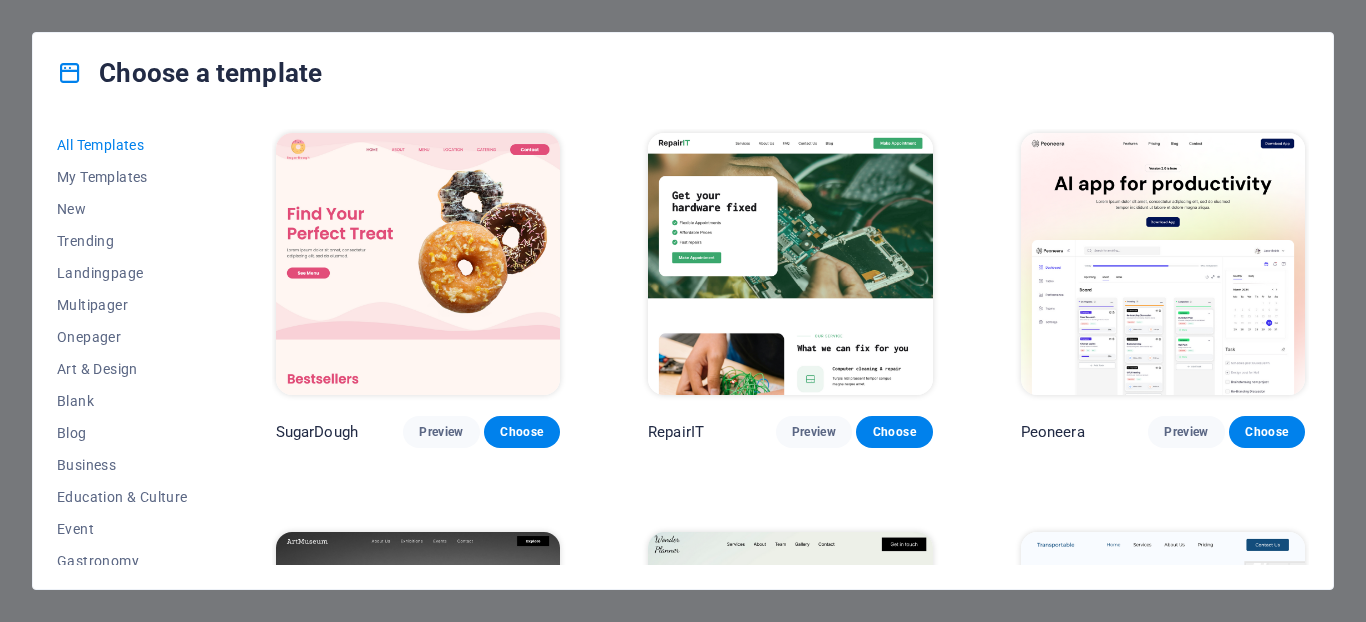 click on "Choose a template All Templates My Templates New Trending Landingpage Multipager Onepager Art & Design Blank Blog Business Education & Culture Event Gastronomy Health IT & Media Legal & Finance Non-Profit Performance Portfolio Services Sports & Beauty Trades Travel Wireframe SugarDough Preview Choose RepairIT Preview Choose Peoneera Preview Choose Art Museum Preview Choose Wonder Planner Preview Choose Transportable Preview Choose S&L Preview Choose WePaint Preview Choose Eco-Con Preview Choose MeetUp Preview Choose Help & Care Preview Choose Podcaster Preview Choose Academix Preview Choose BIG Barber Shop Preview Choose Health & Food Preview Choose UrbanNest Interiors Preview Choose Green Change Preview Choose The Beauty Temple Preview Choose WeTrain Preview Choose Cleaner Preview Choose Johanna James Preview Choose Delicioso Preview Choose Dream Garden Preview Choose LumeDeAqua Preview Choose Pets Care Preview Choose SafeSpace Preview Choose Midnight Rain Bar Preview Choose Drive Preview Choose Estator Yoga" at bounding box center (683, 311) 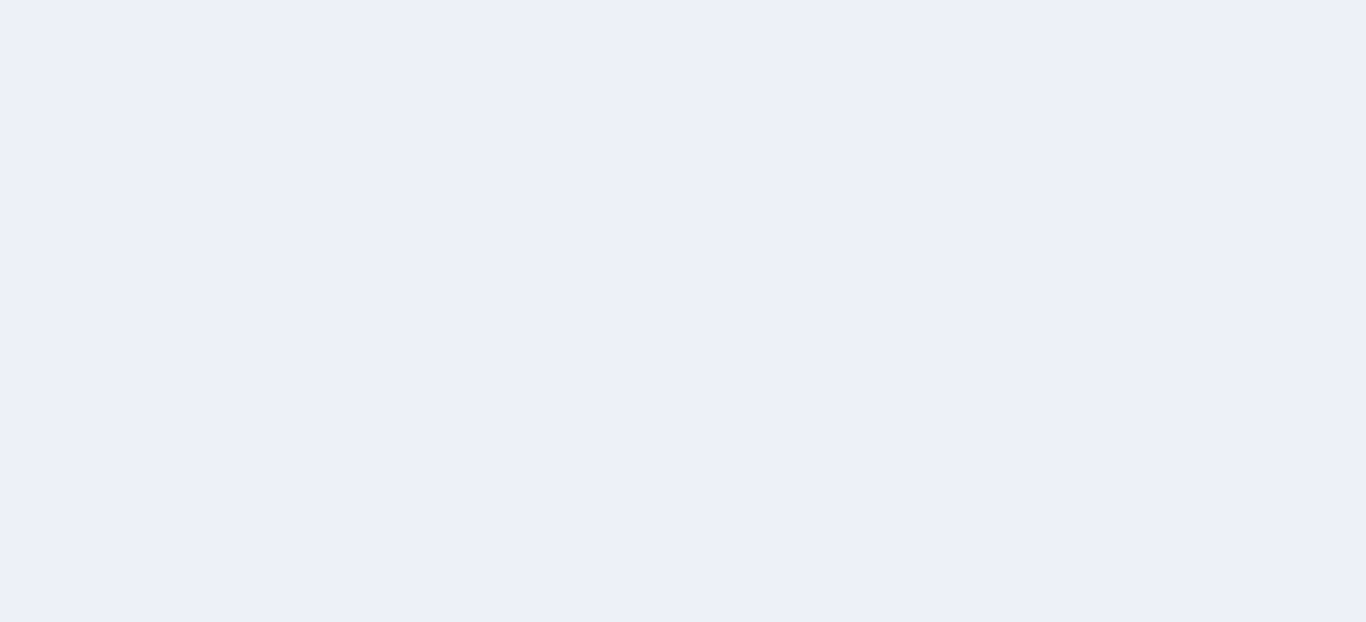 scroll, scrollTop: 0, scrollLeft: 0, axis: both 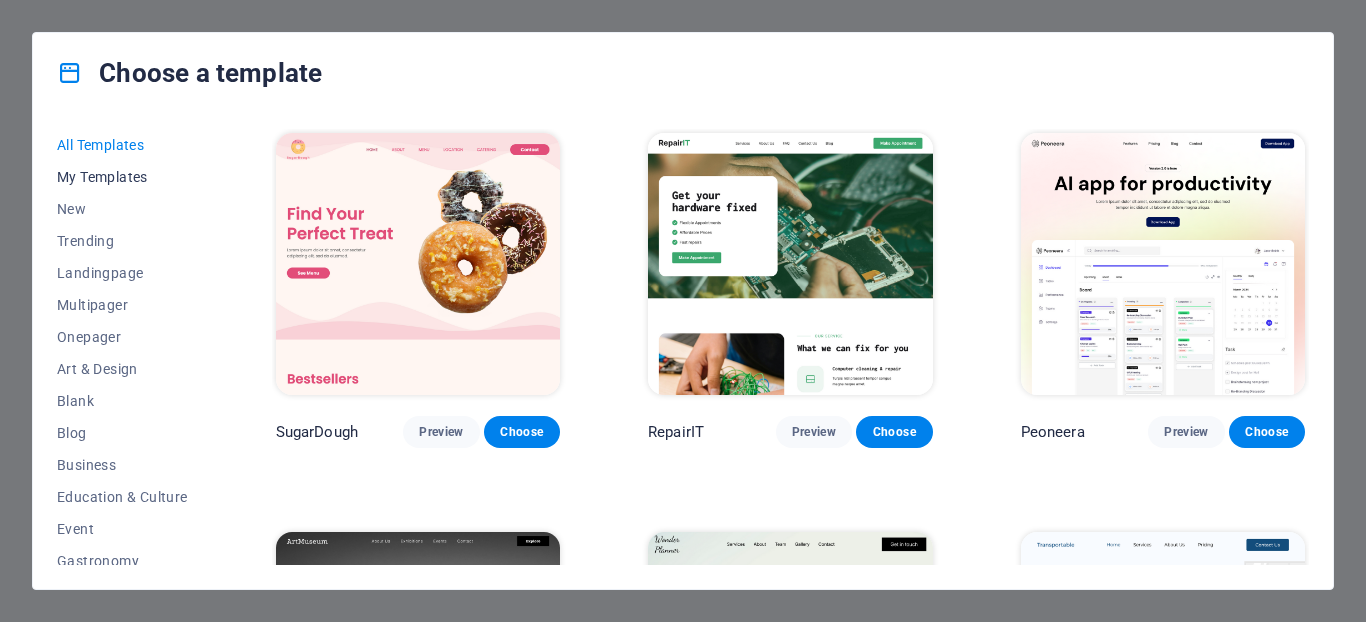 click on "My Templates" at bounding box center [122, 177] 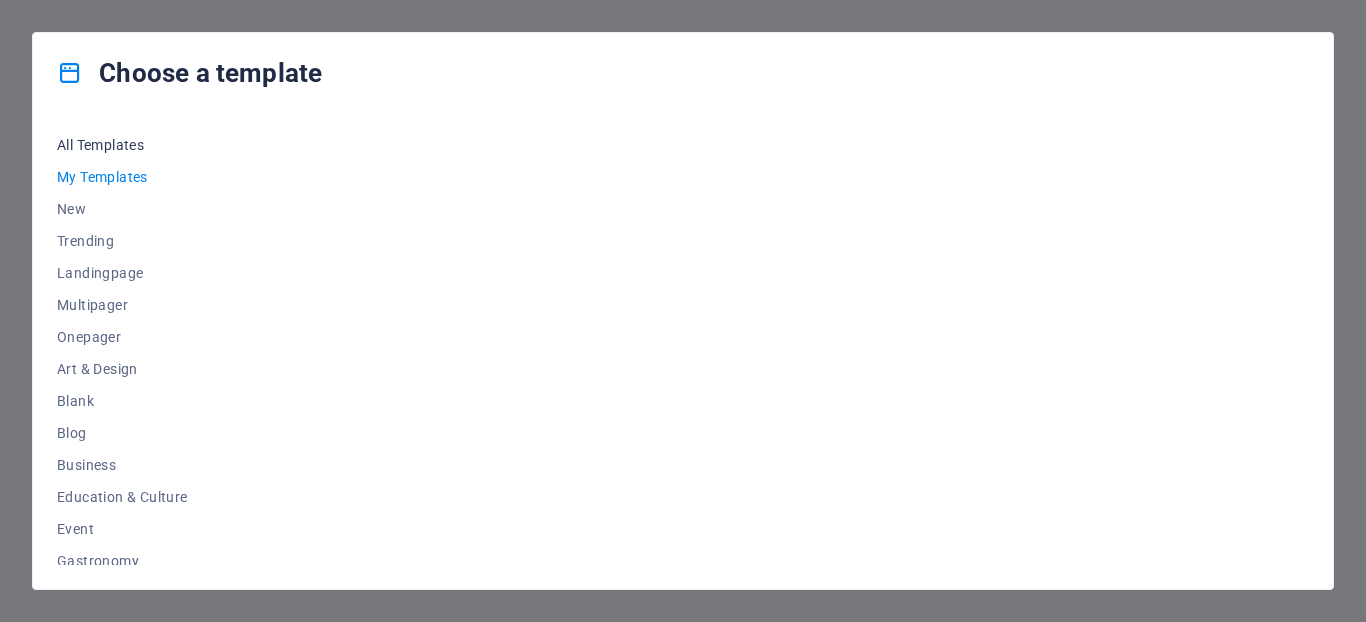 click on "All Templates" at bounding box center (122, 145) 